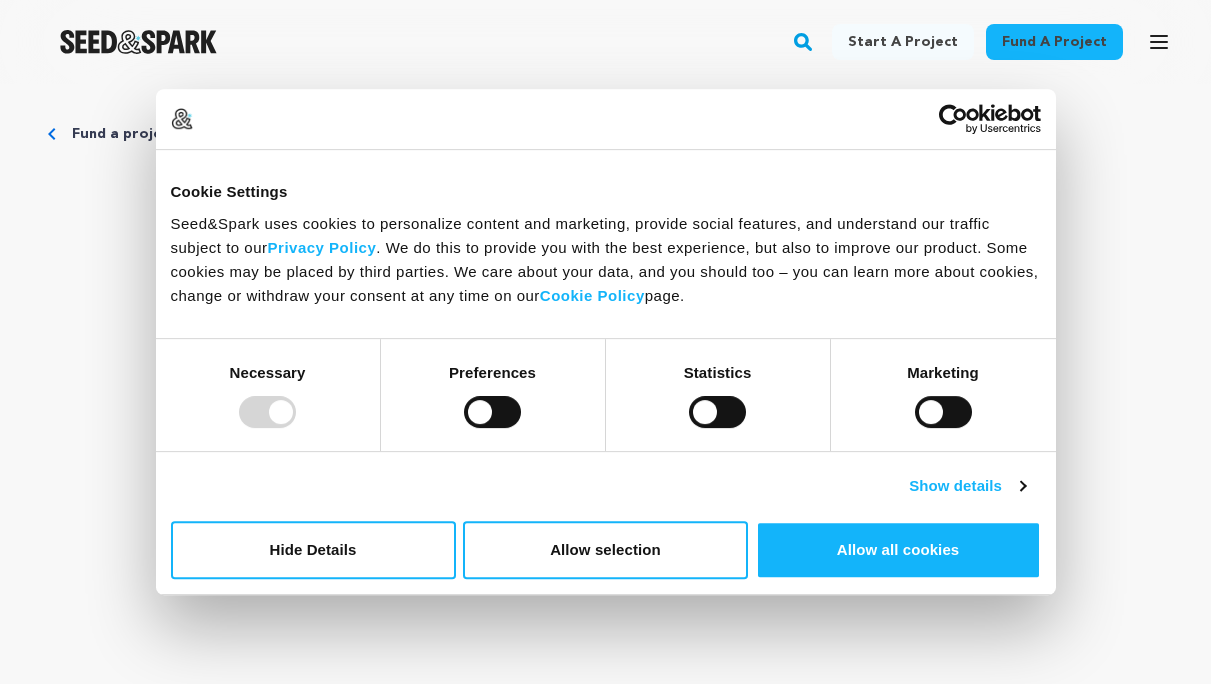 scroll, scrollTop: 0, scrollLeft: 0, axis: both 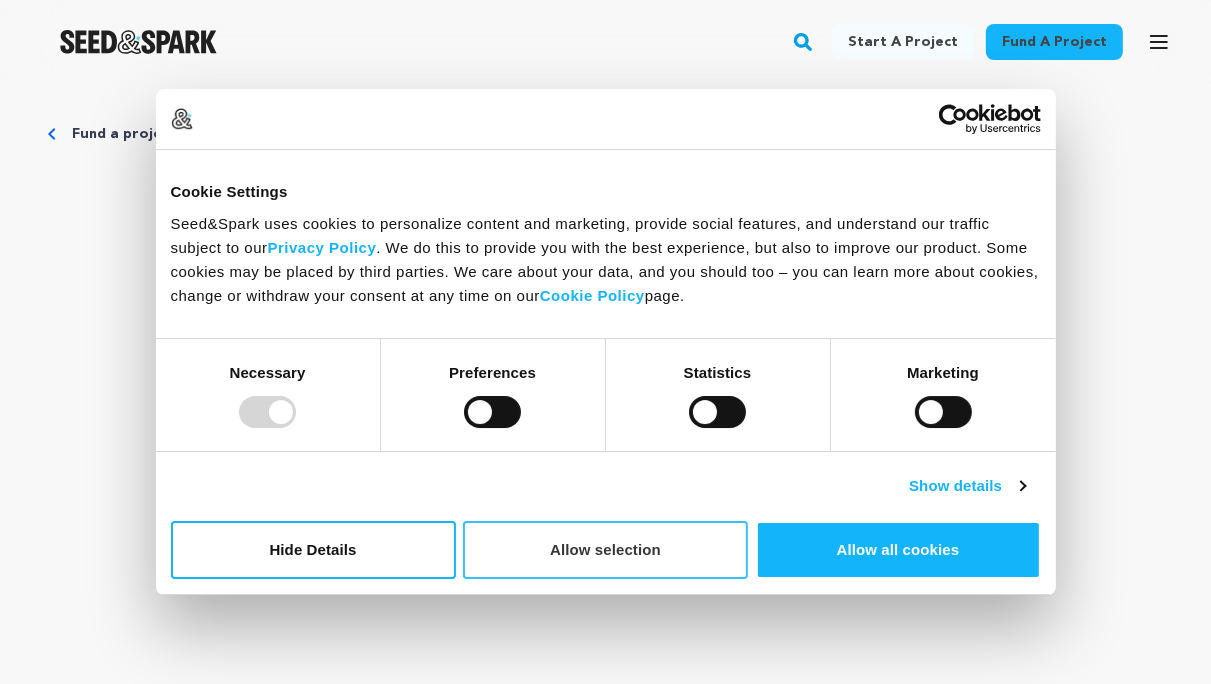 click on "Allow selection" at bounding box center (605, 550) 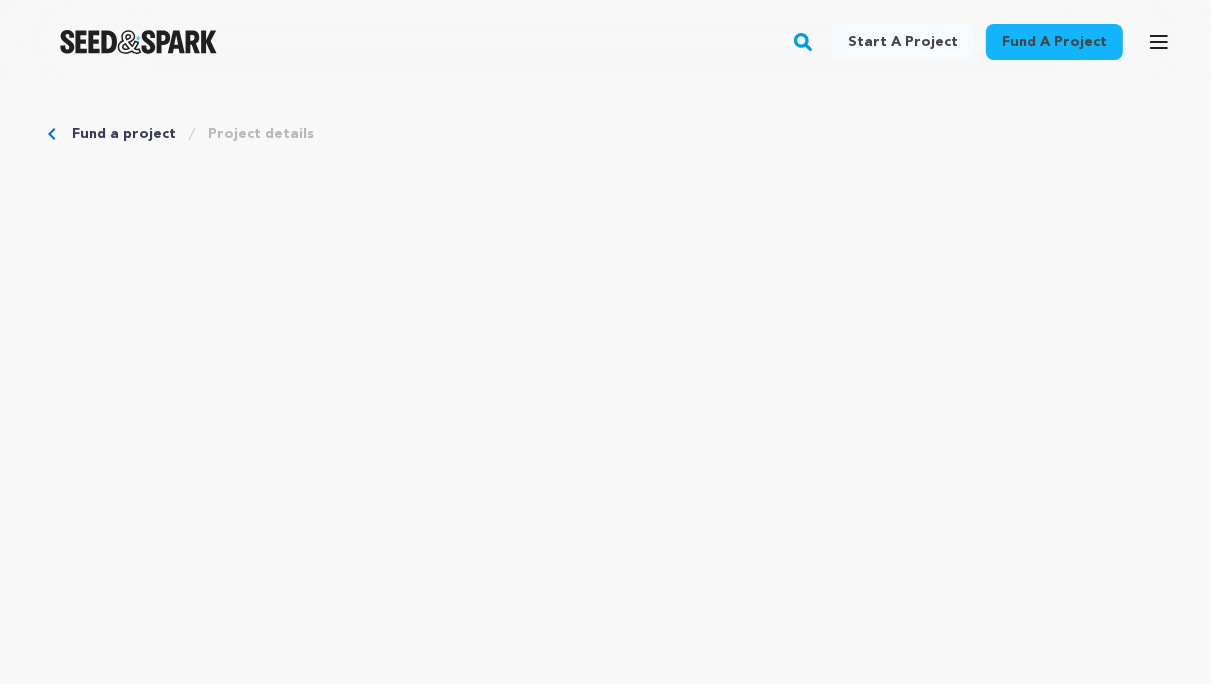 click on "Fund a project" at bounding box center [1054, 42] 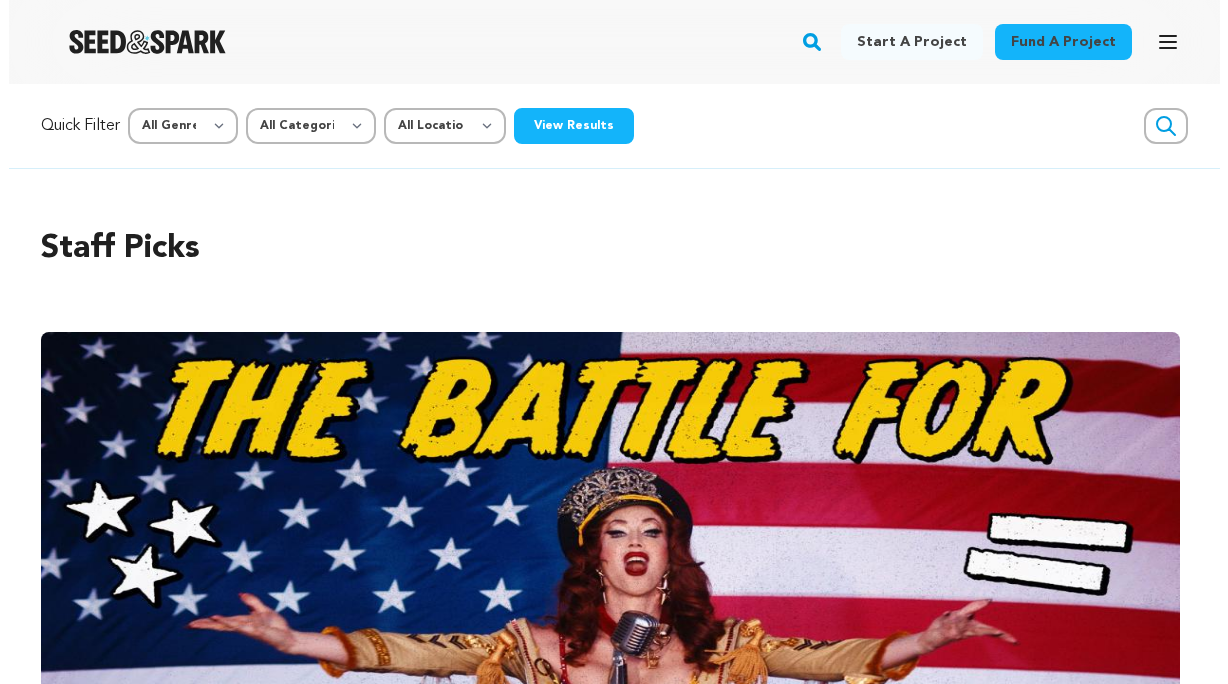 scroll, scrollTop: 0, scrollLeft: 0, axis: both 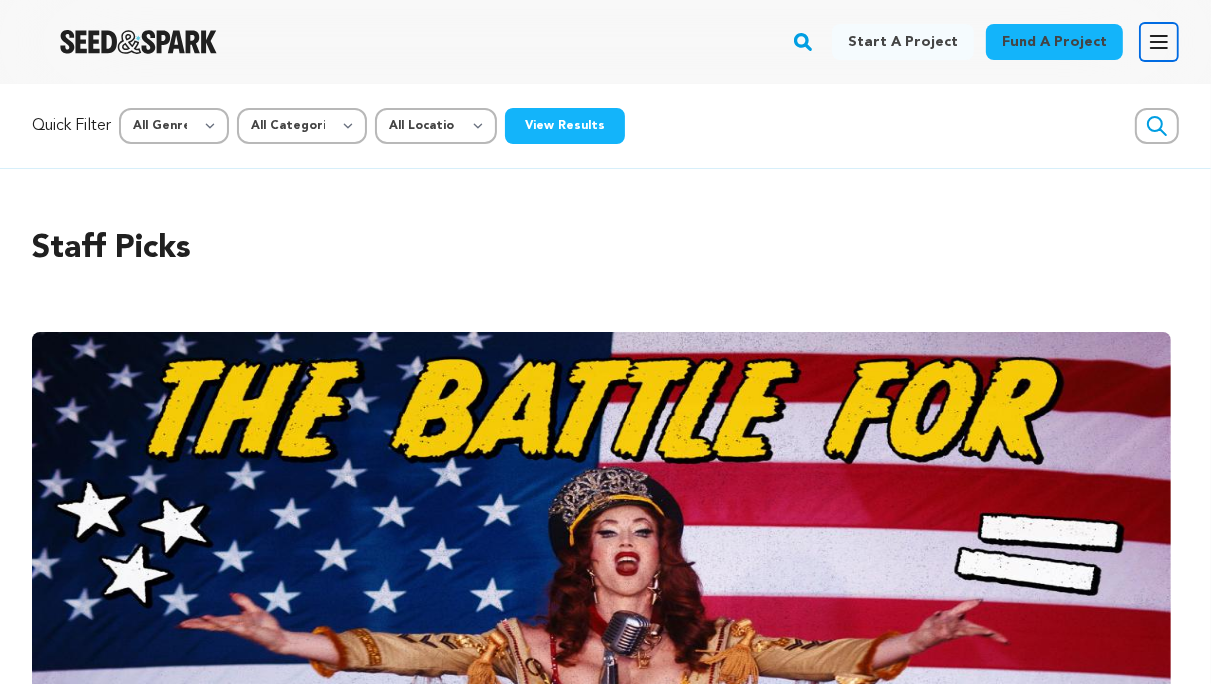 click 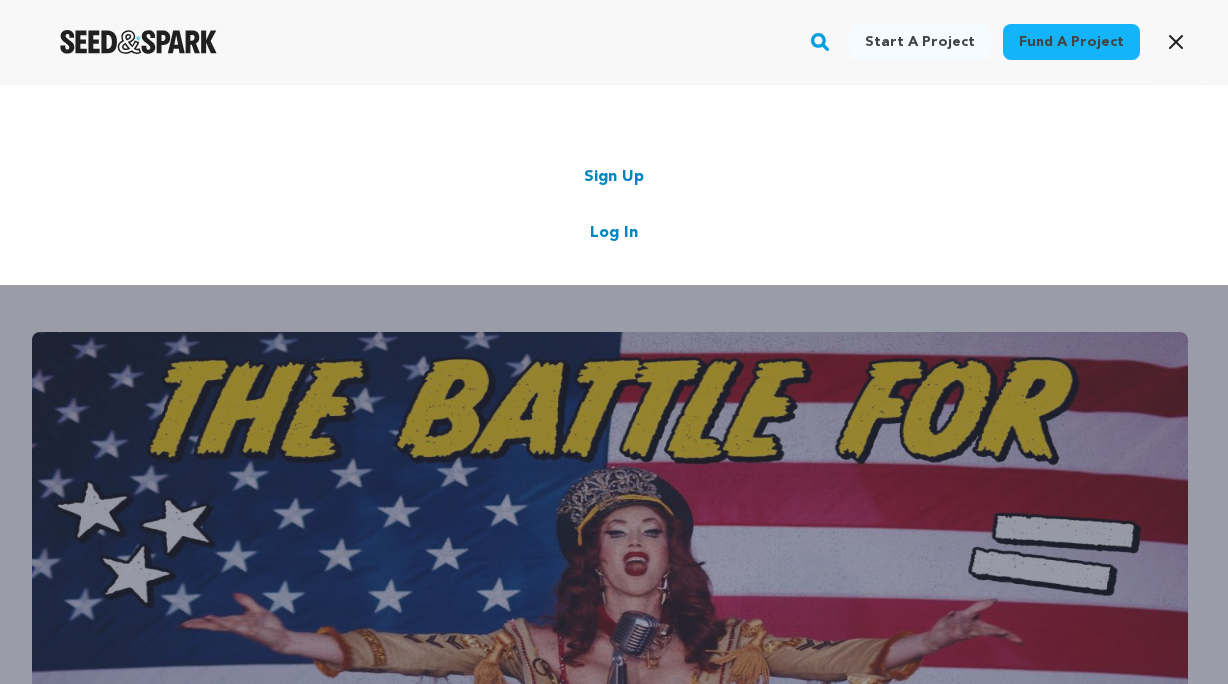 click on "Log In" at bounding box center (614, 233) 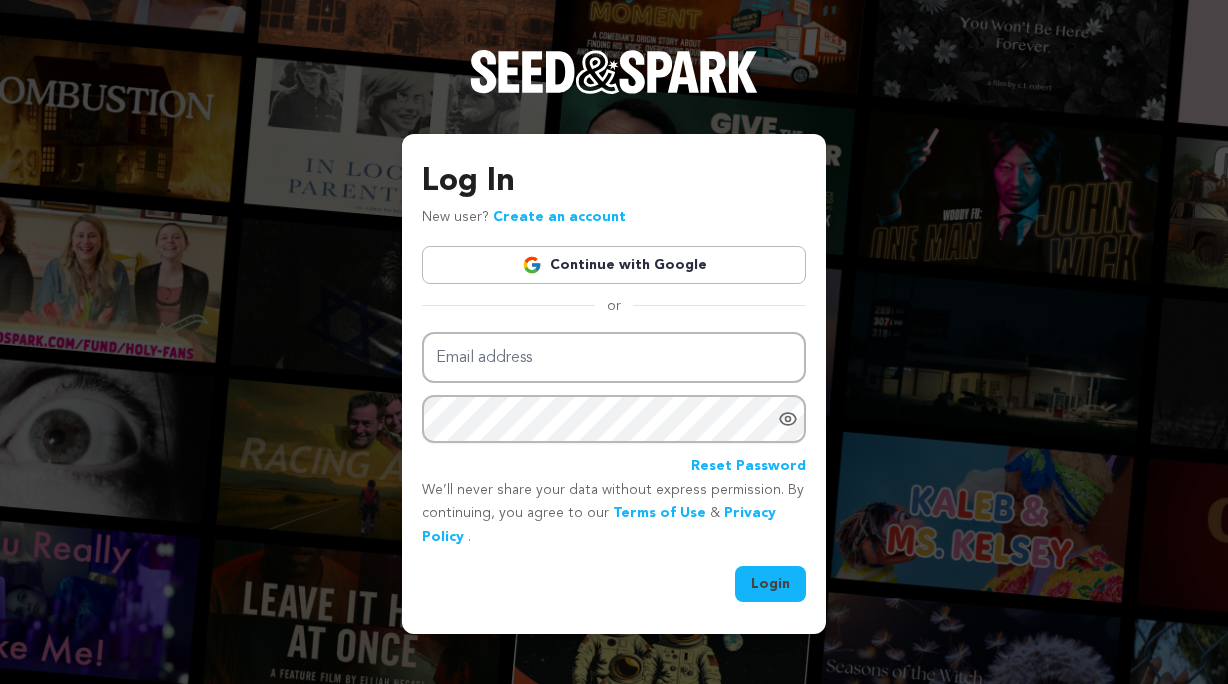 scroll, scrollTop: 0, scrollLeft: 0, axis: both 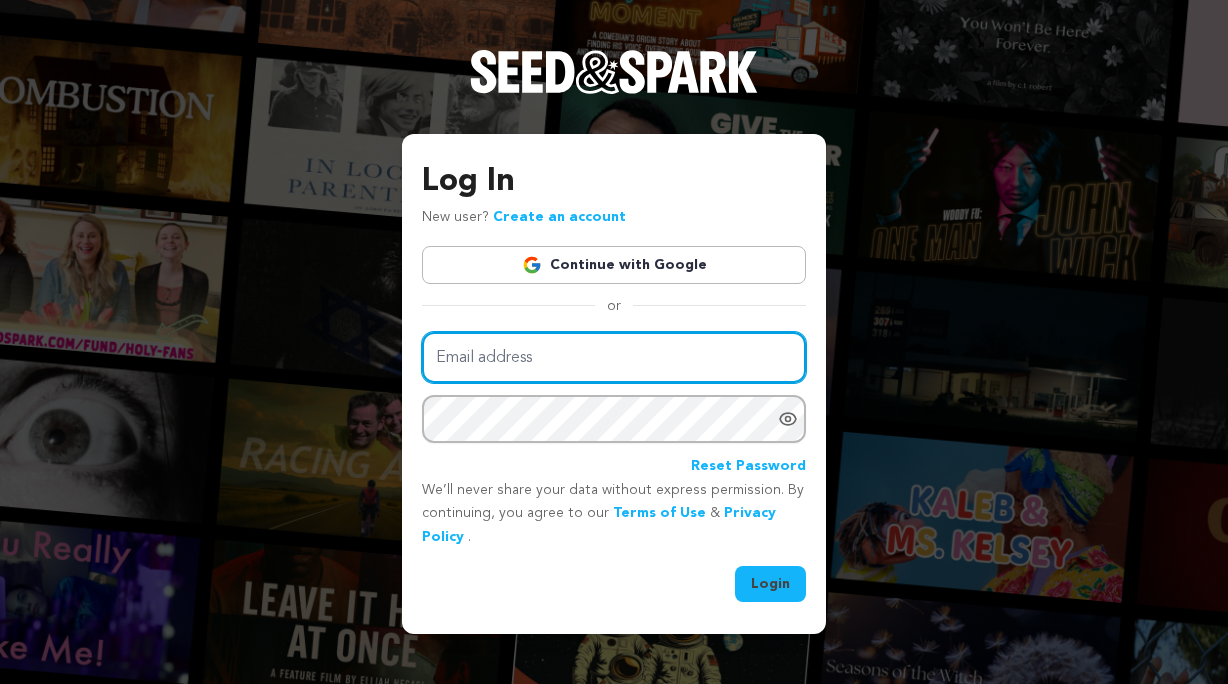 click on "Email address" at bounding box center (614, 357) 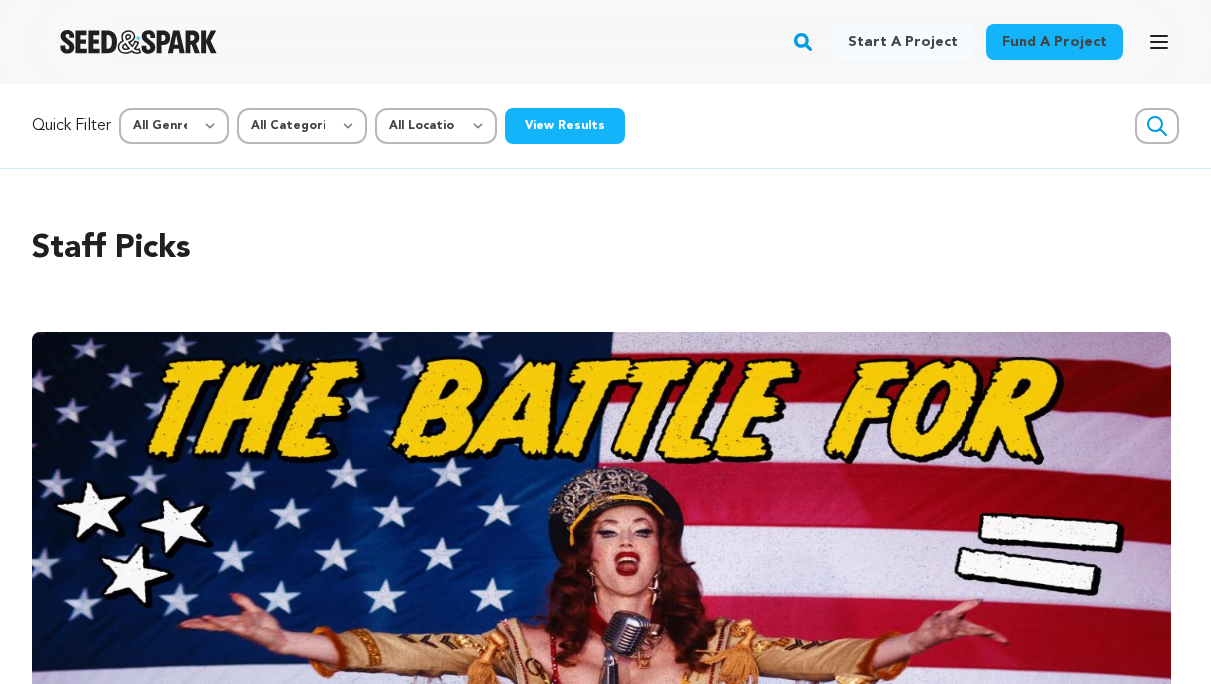 scroll, scrollTop: 0, scrollLeft: 0, axis: both 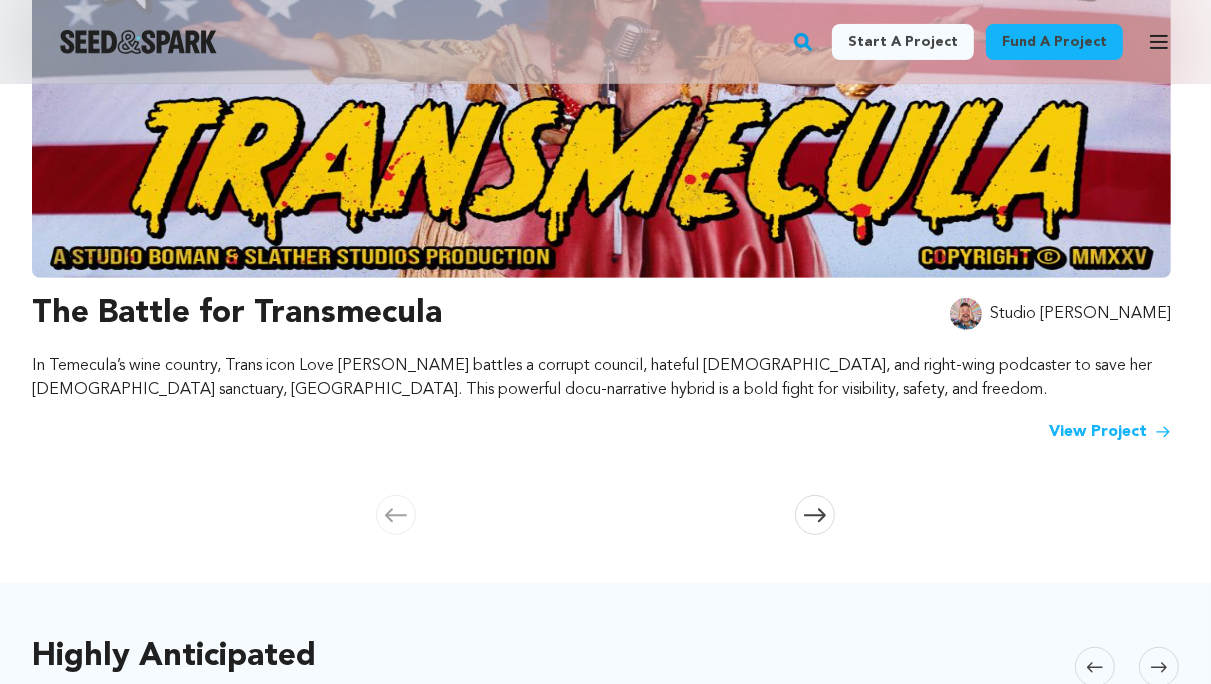 click on "View Project" at bounding box center [1110, 432] 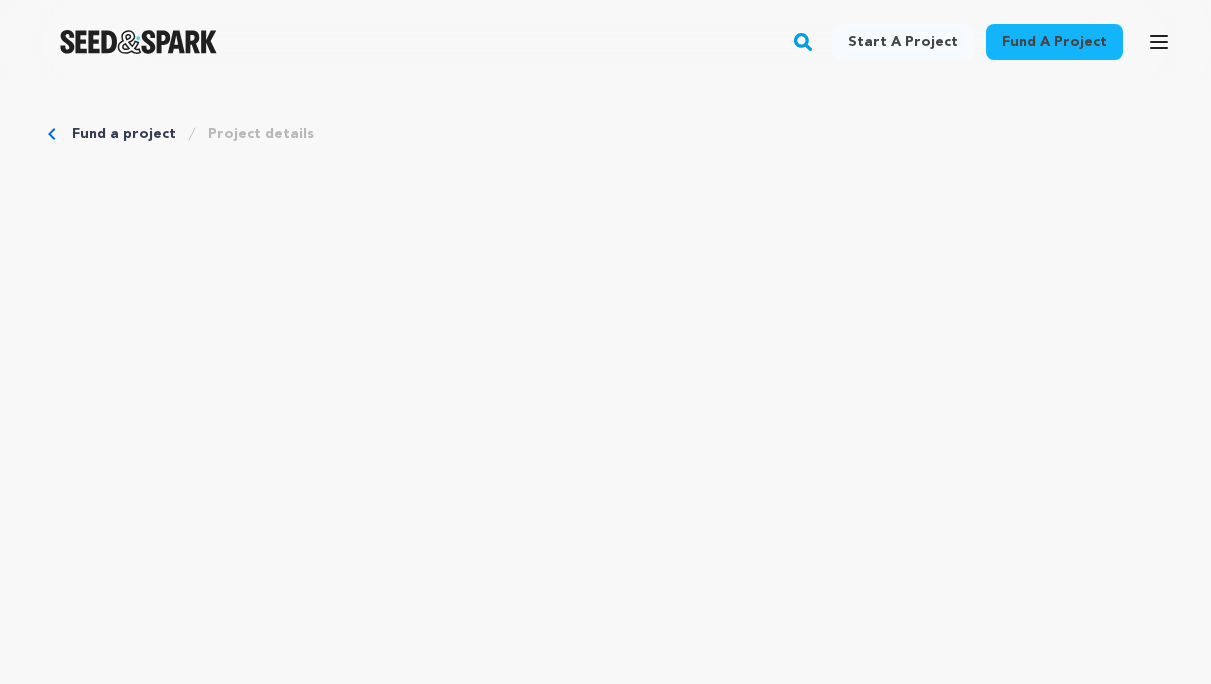 scroll, scrollTop: 0, scrollLeft: 0, axis: both 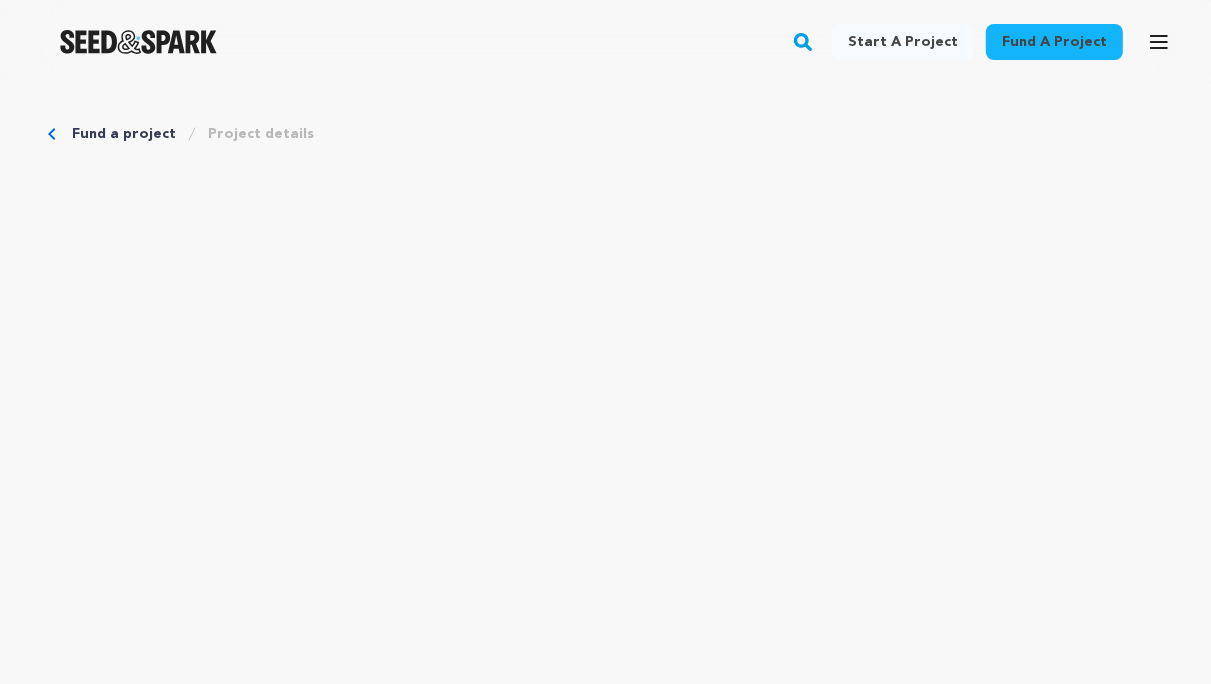 click on "Fund a project" at bounding box center (124, 134) 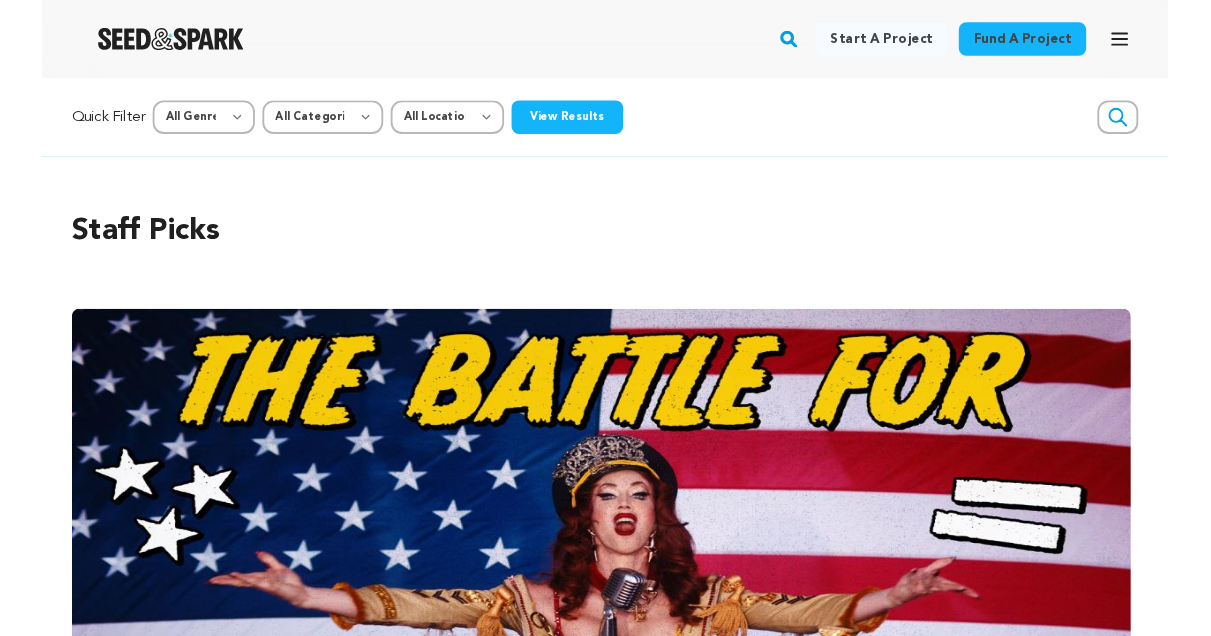 scroll, scrollTop: 0, scrollLeft: 0, axis: both 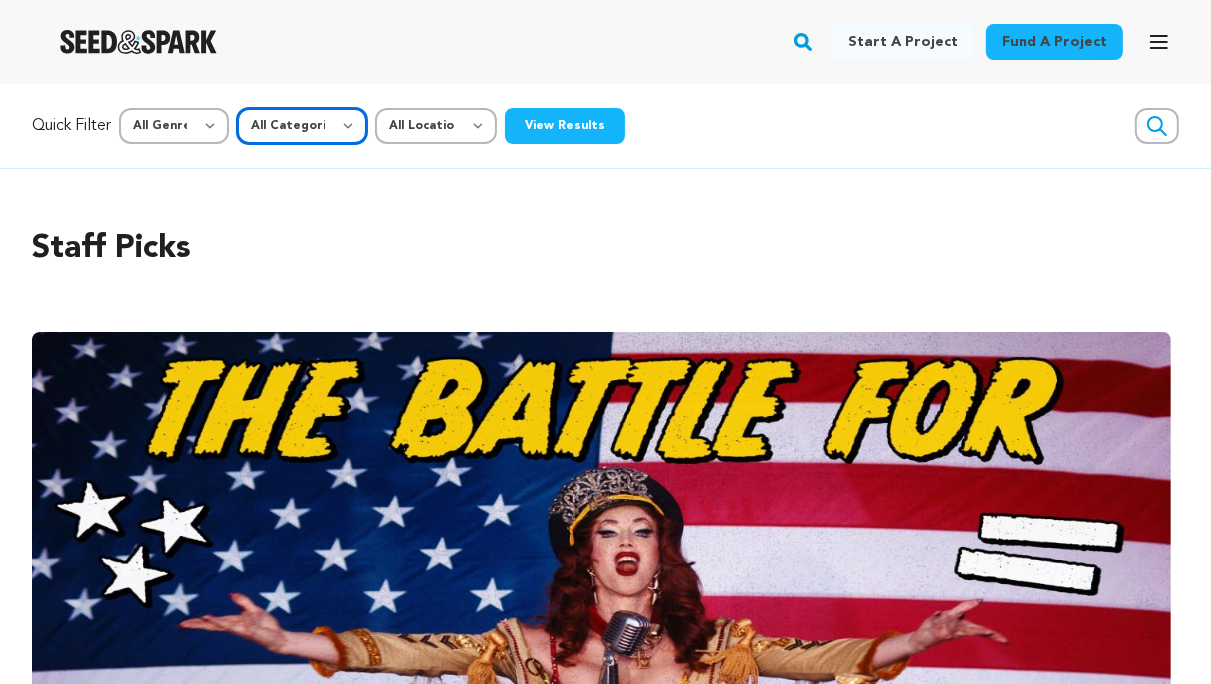 click on "All Categories
Film Feature
Film Short
Series
Music Video
Comics
Artist Residency
Art & Photography
Collective
Dance
Games
Music
Radio & Podcasts
Orgs & Companies
Venue & Spaces" at bounding box center (302, 126) 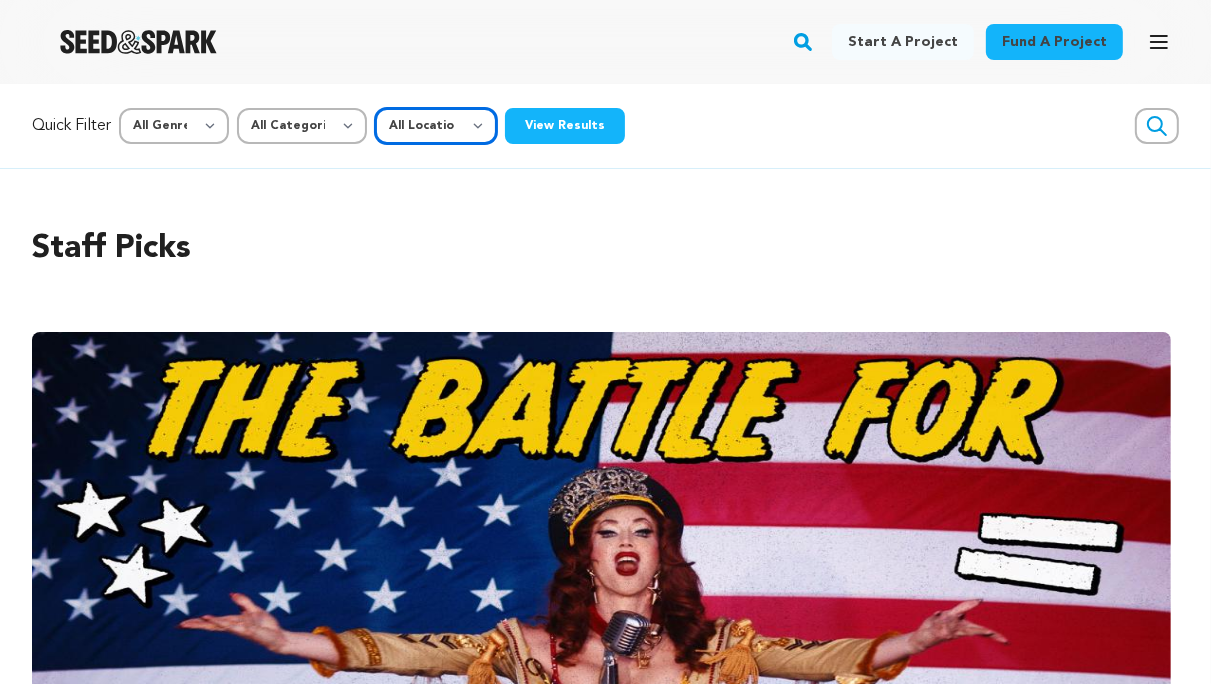 click on "All Location
Everywhere
United States
Canada" at bounding box center [436, 126] 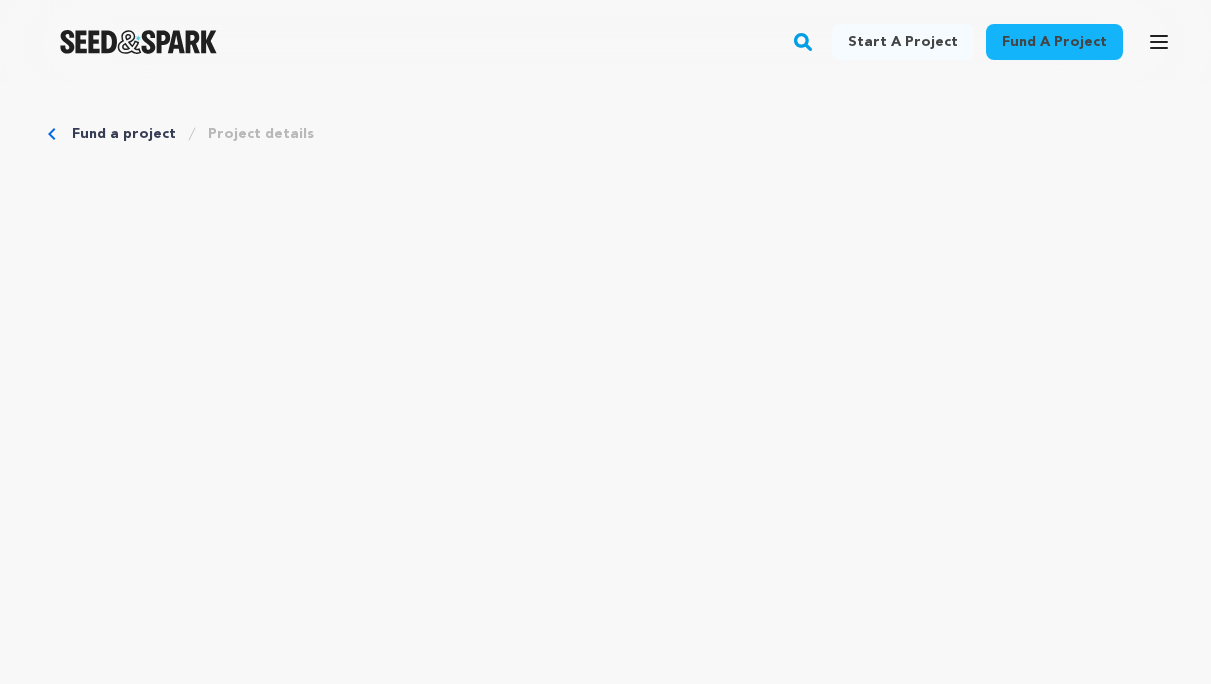 scroll, scrollTop: 0, scrollLeft: 0, axis: both 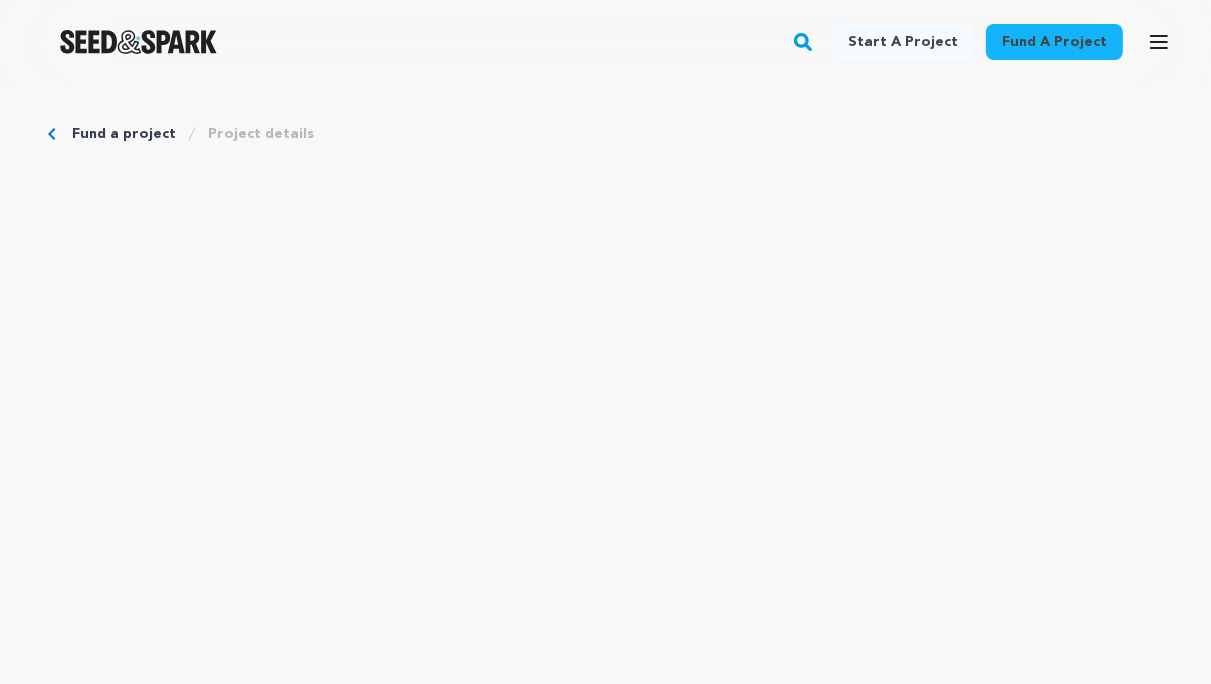 click on "Fund a project
Project details
Something Outside Once the Forest is Gone
[GEOGRAPHIC_DATA], [US_STATE] |                                 Film Short
Drama,
Fantasy" at bounding box center (605, 5987) 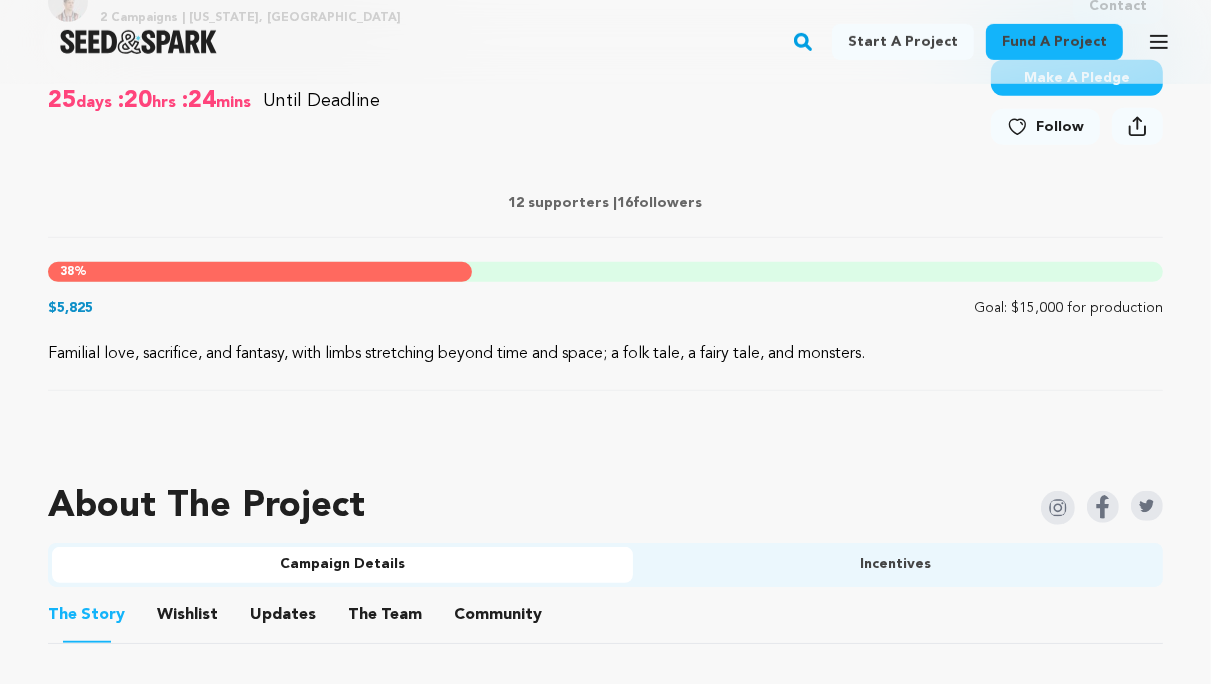 scroll, scrollTop: 897, scrollLeft: 0, axis: vertical 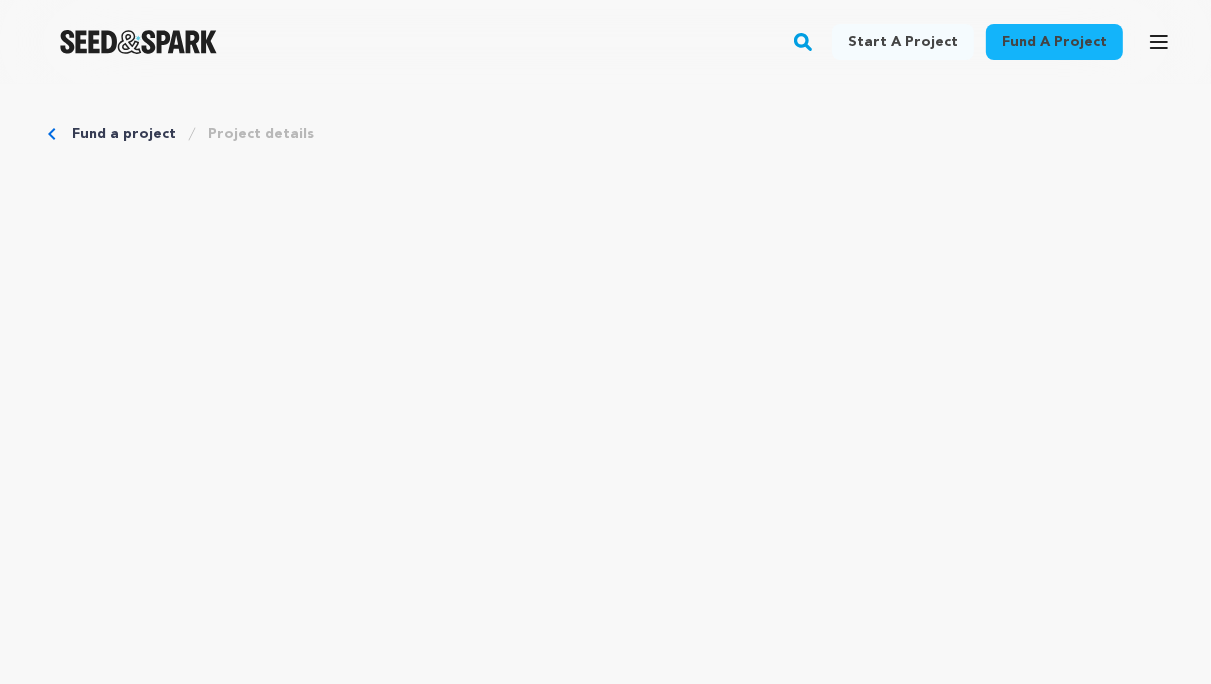 click on "Fund a project" at bounding box center [124, 134] 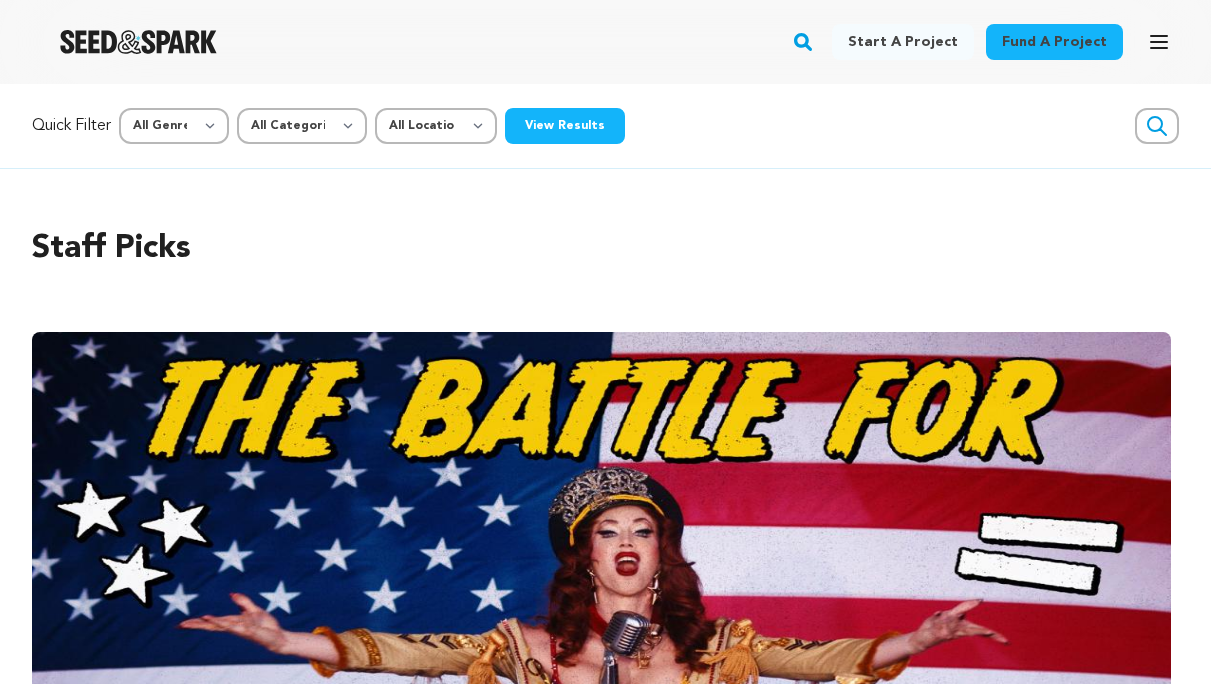 scroll, scrollTop: 0, scrollLeft: 0, axis: both 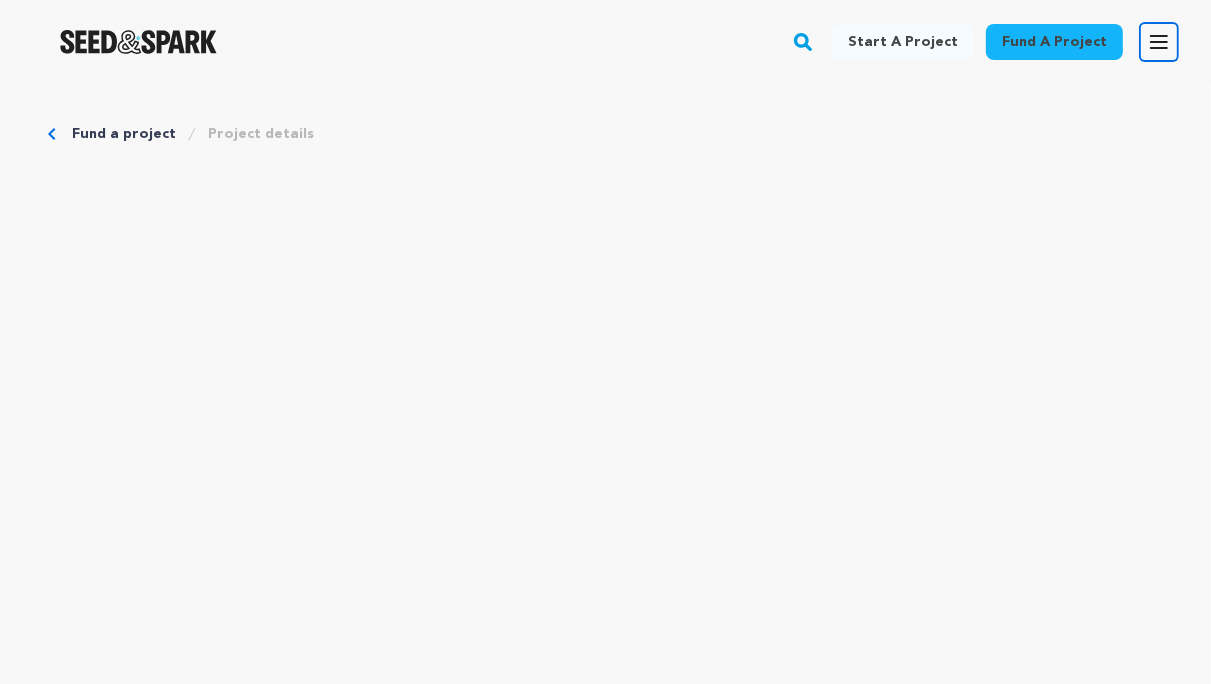 click 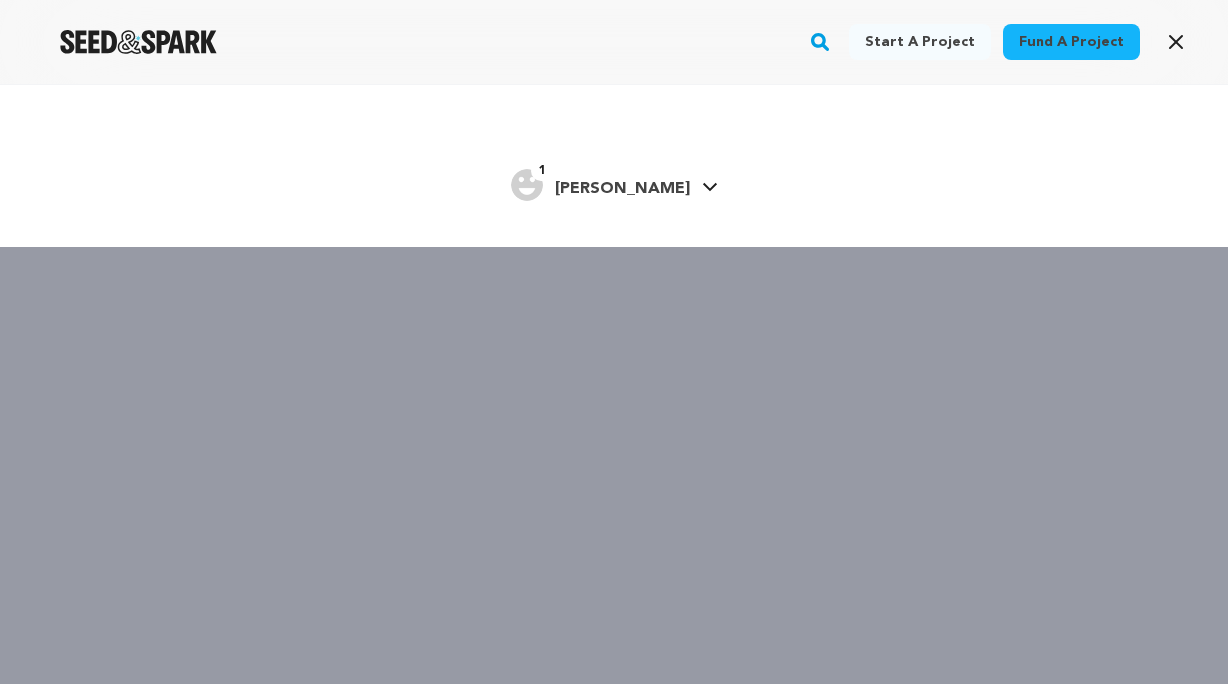 click 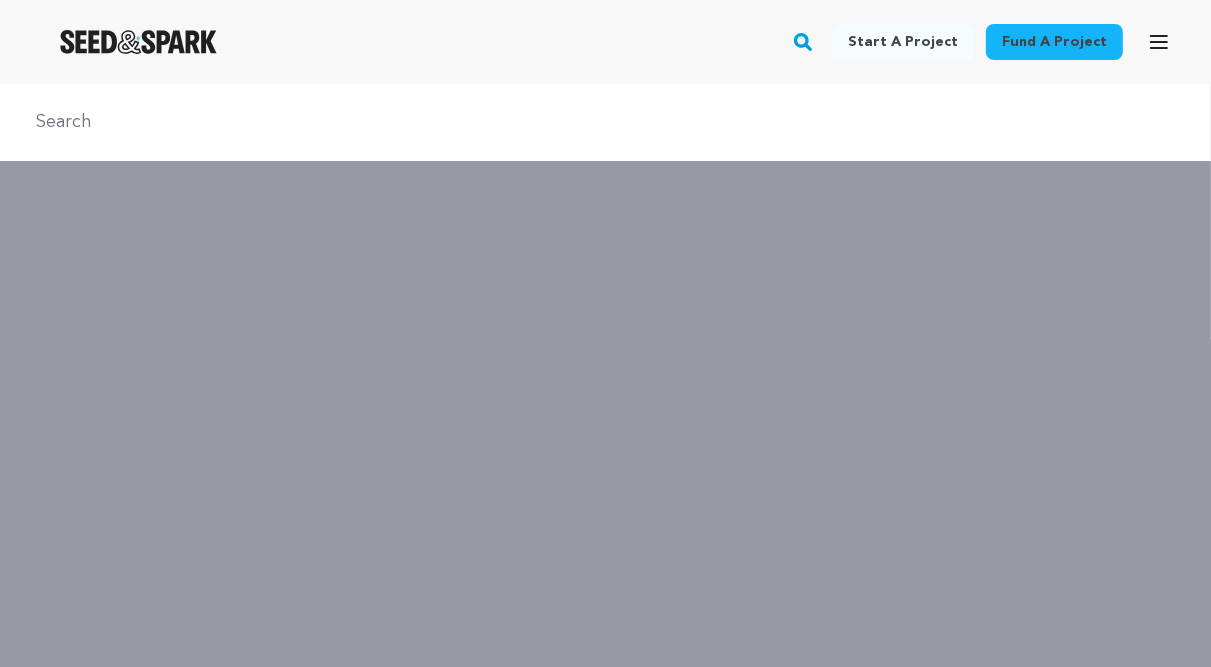 click on "Fund a project
Start a project
Search
1" at bounding box center (589, 42) 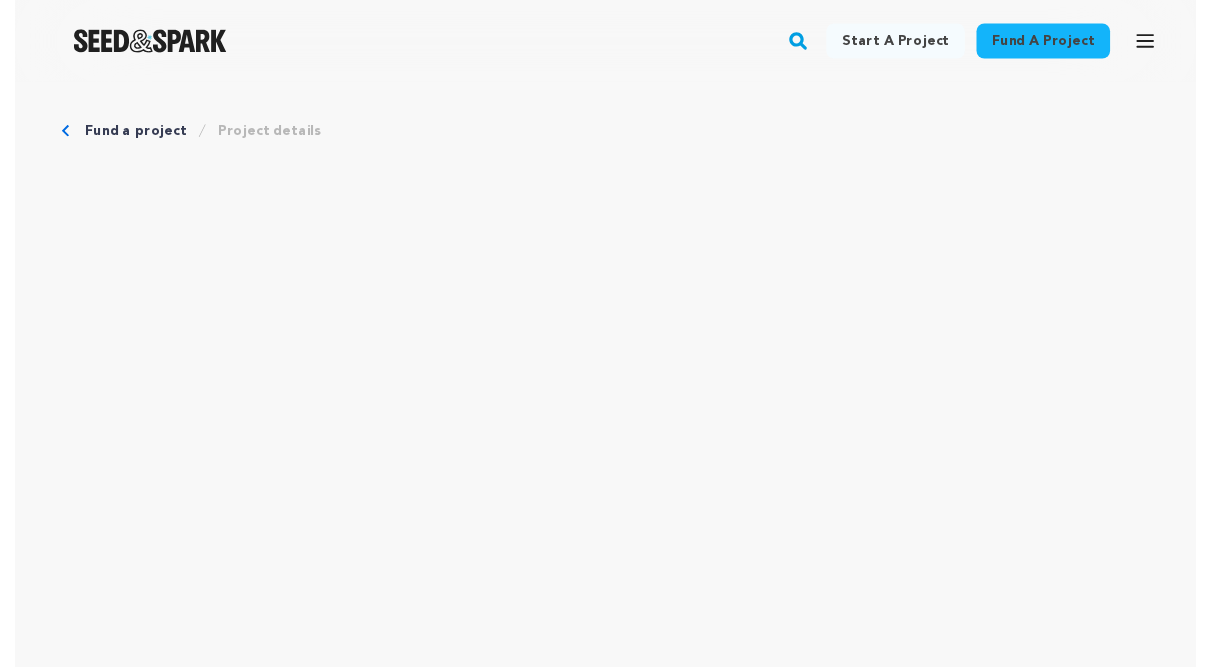 scroll, scrollTop: 0, scrollLeft: 0, axis: both 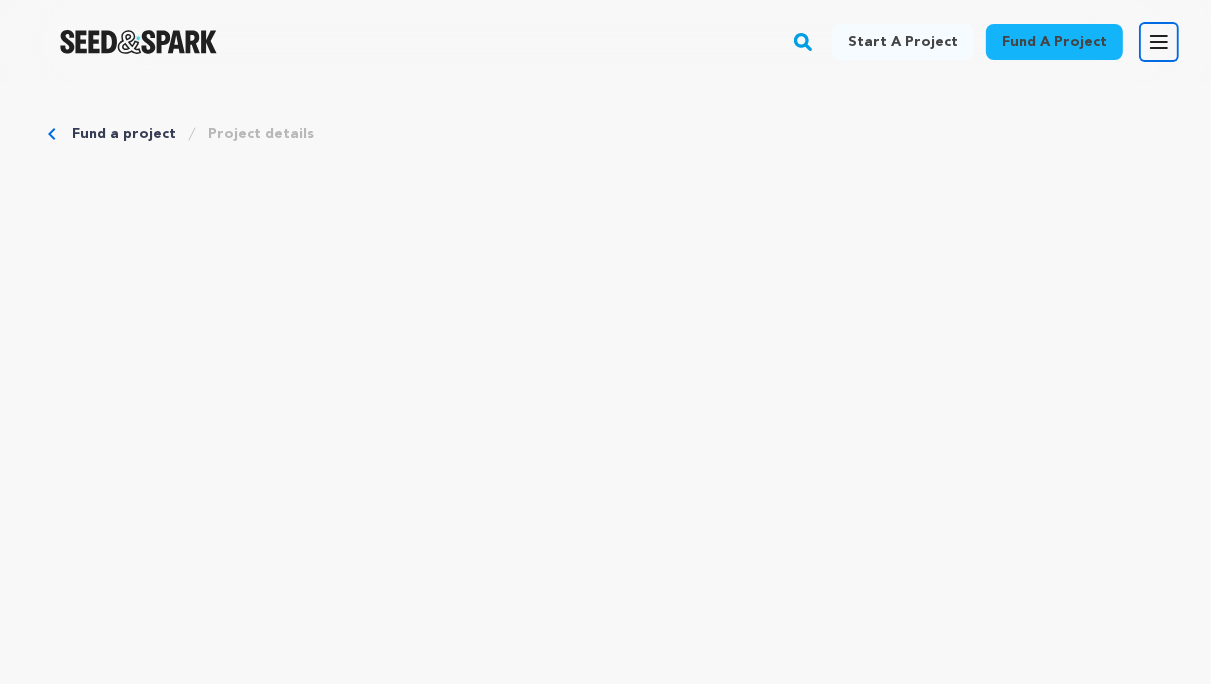 click 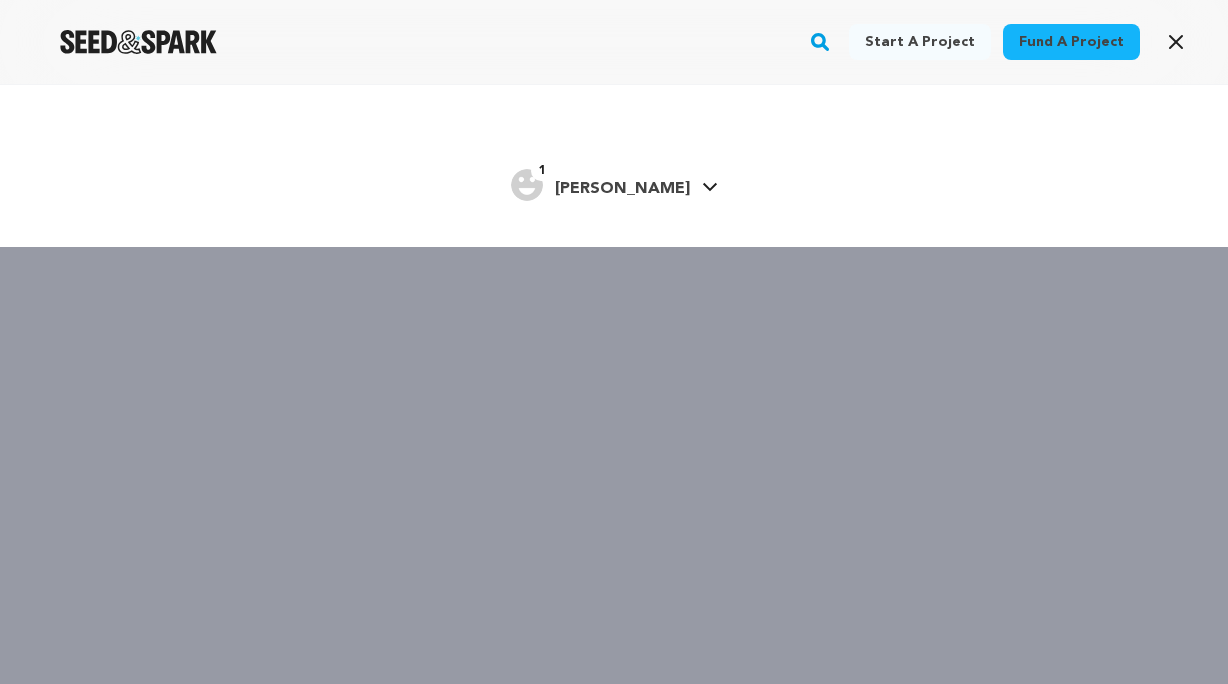 click on "1
Thomas R.
Thomas R." at bounding box center [614, 183] 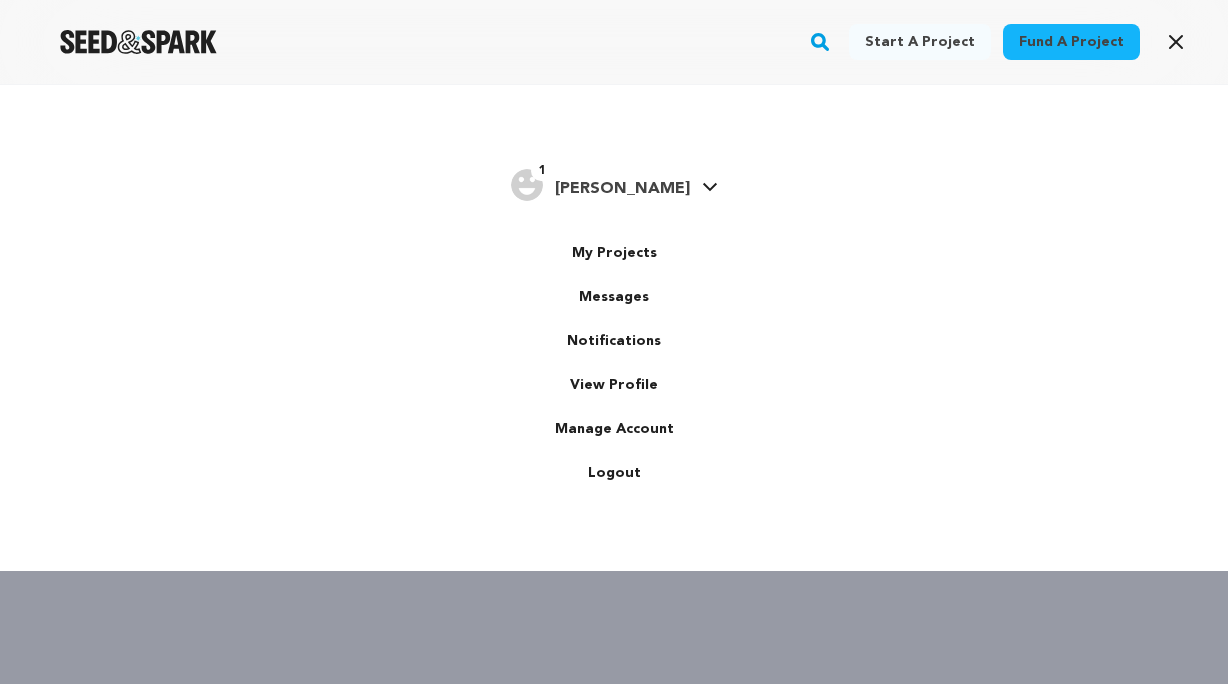 click on "[PERSON_NAME]" at bounding box center [622, 189] 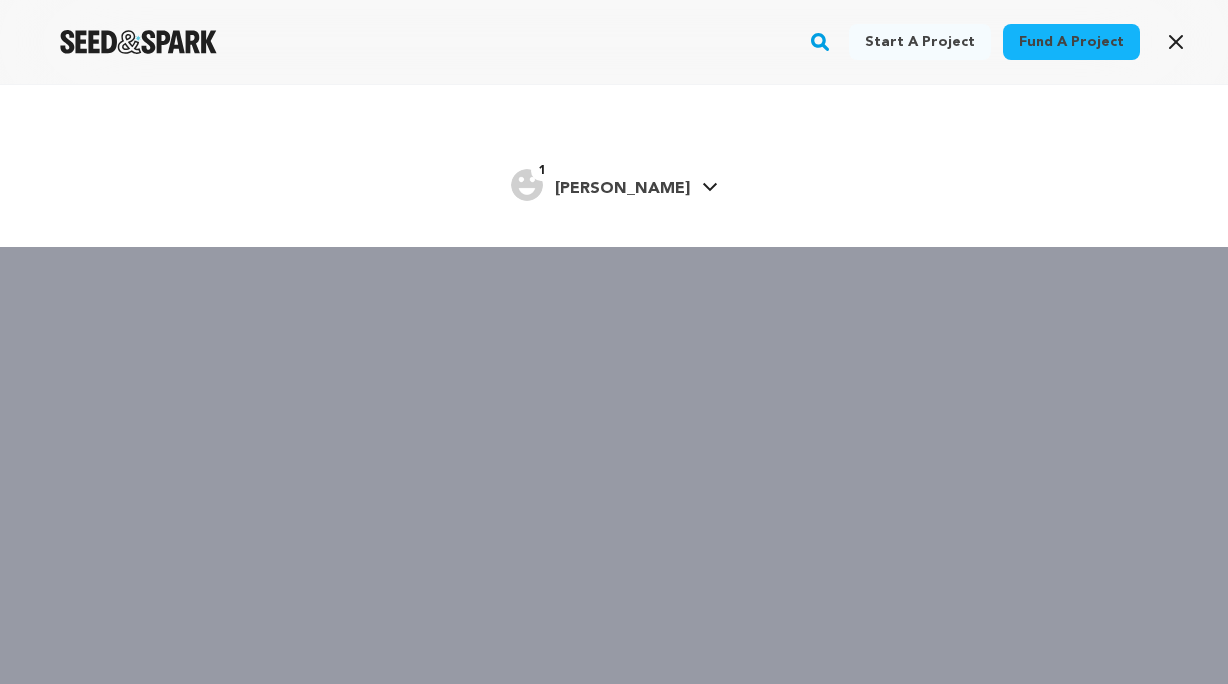 click on "Fund a project" at bounding box center (1071, 42) 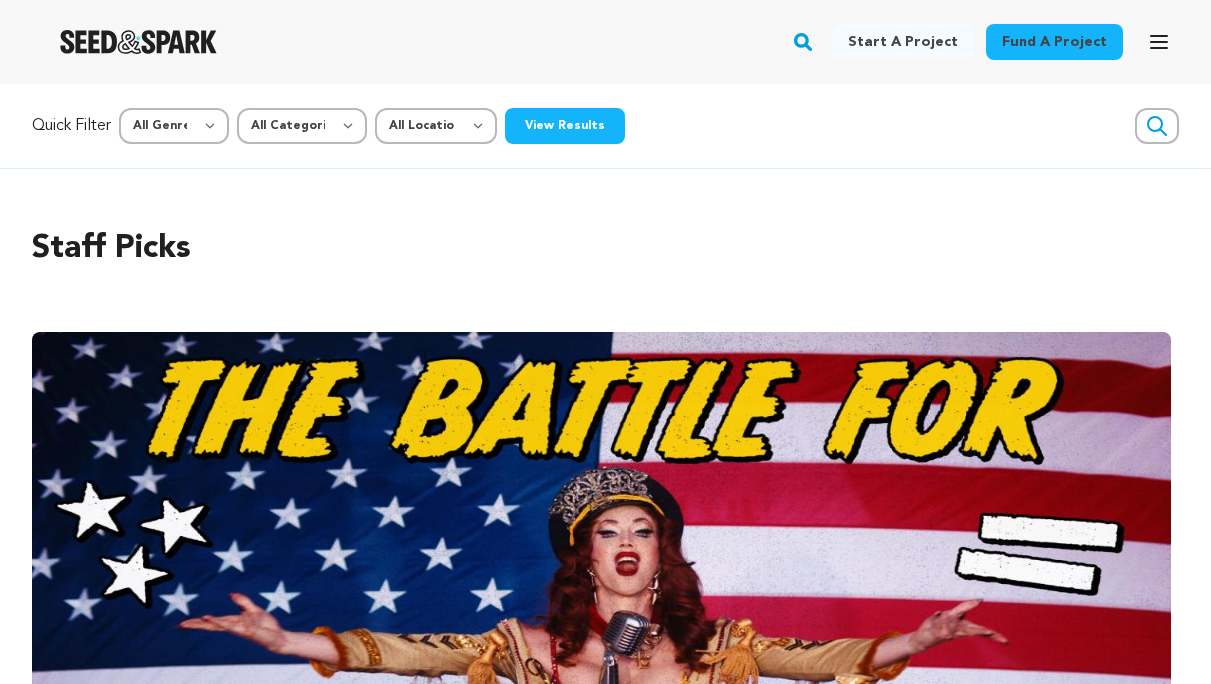 scroll, scrollTop: 0, scrollLeft: 0, axis: both 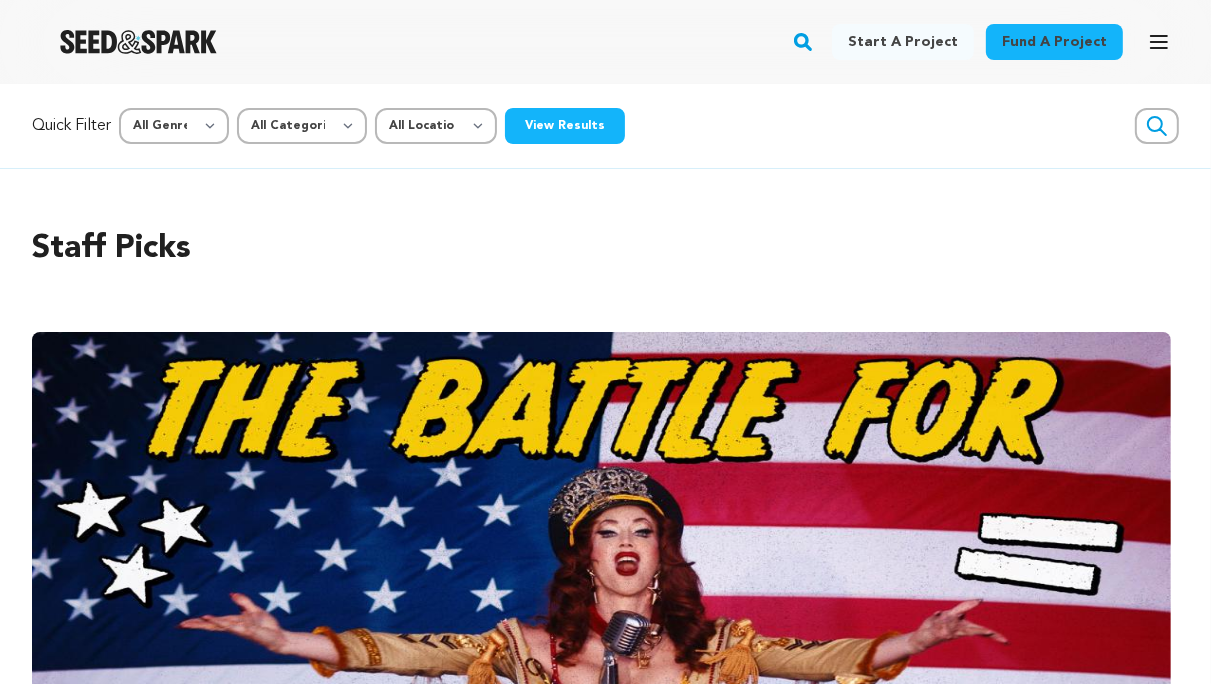 click on "View Results" at bounding box center [565, 126] 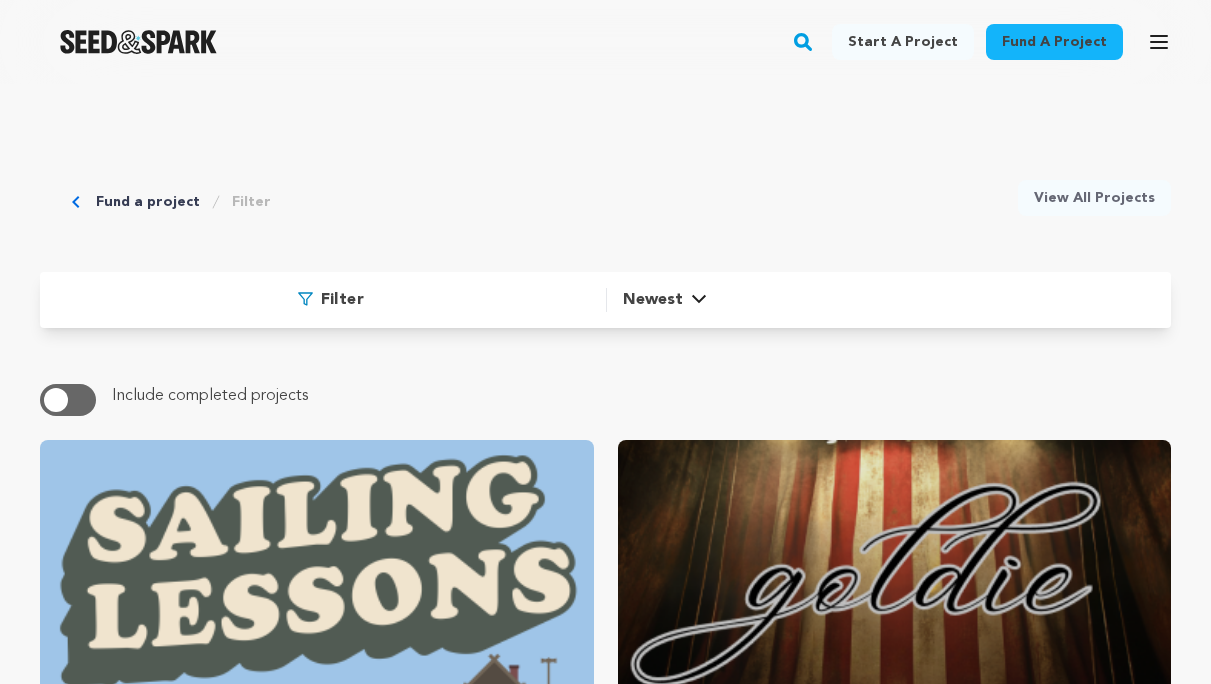 scroll, scrollTop: 0, scrollLeft: 0, axis: both 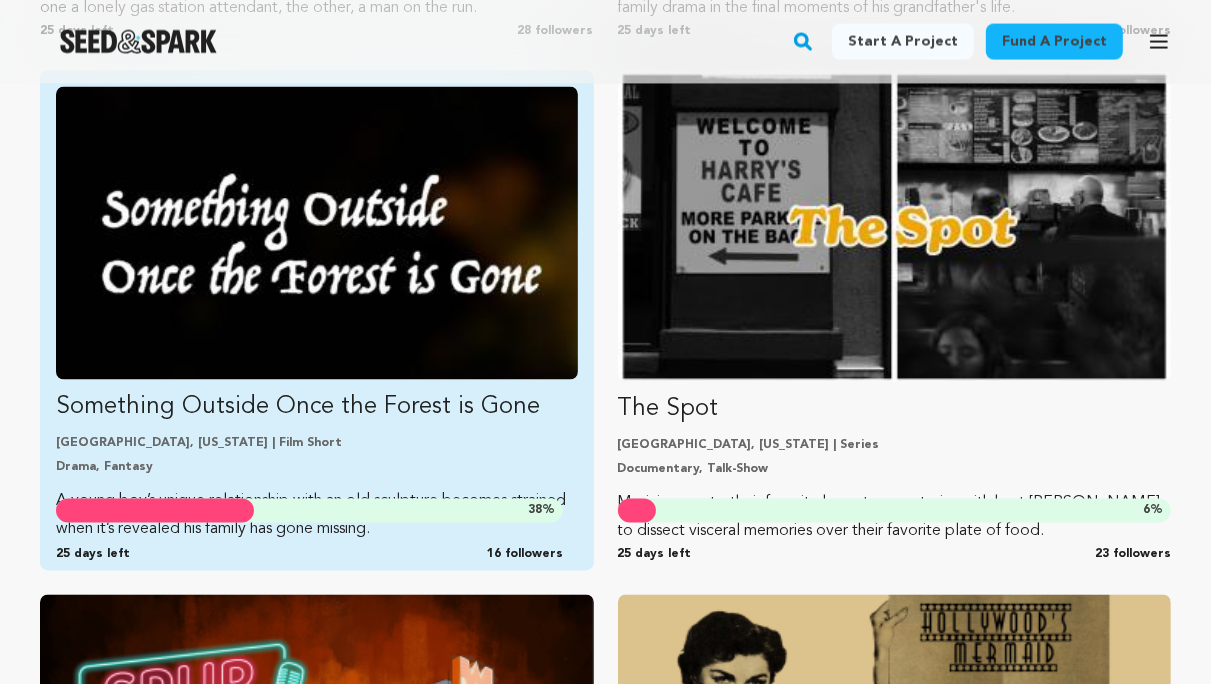 click at bounding box center (317, 233) 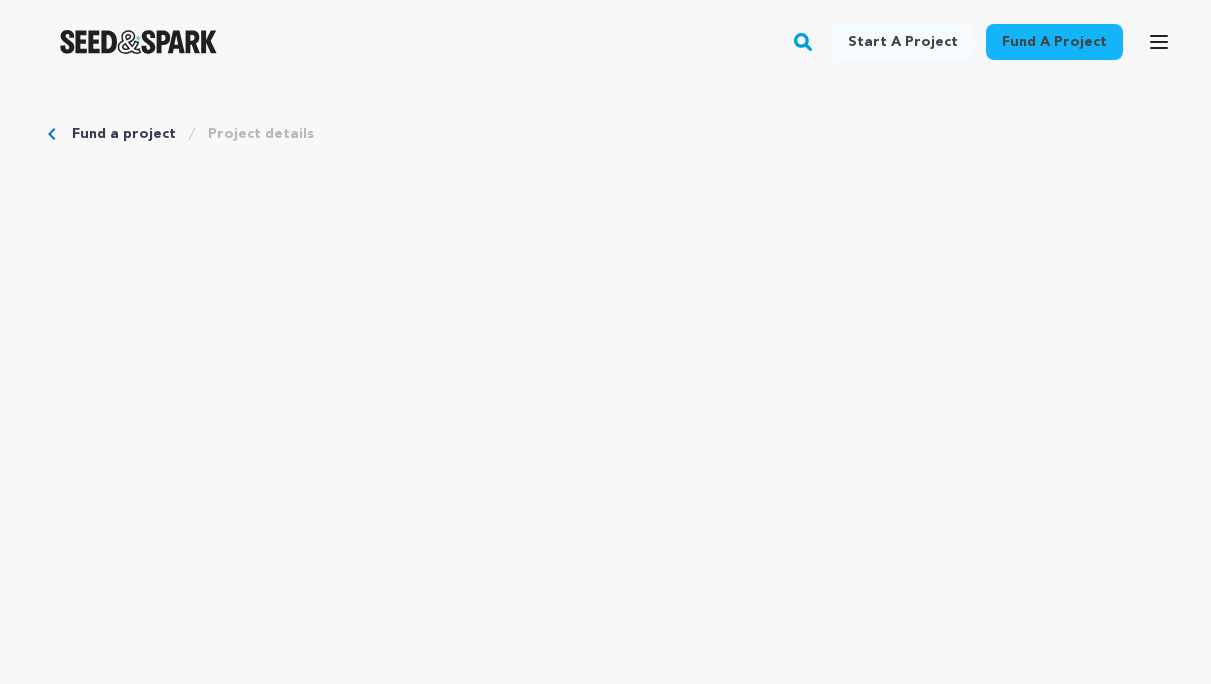 scroll, scrollTop: 0, scrollLeft: 0, axis: both 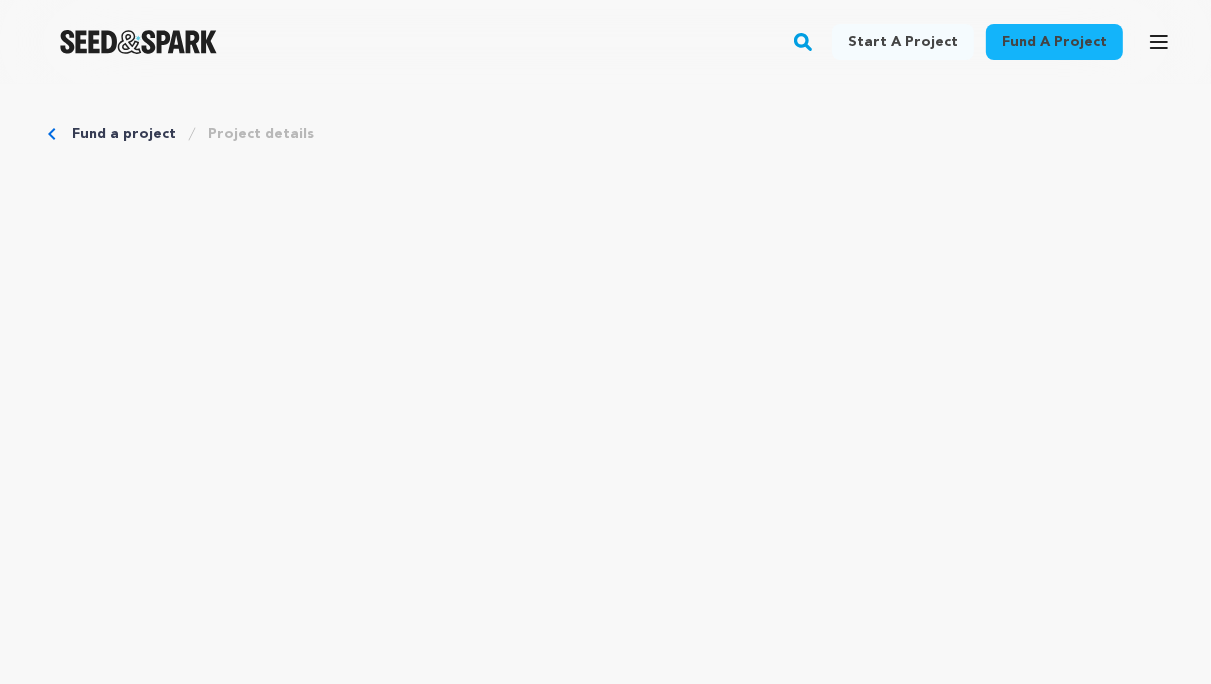 click on "Fund a project" at bounding box center (1054, 42) 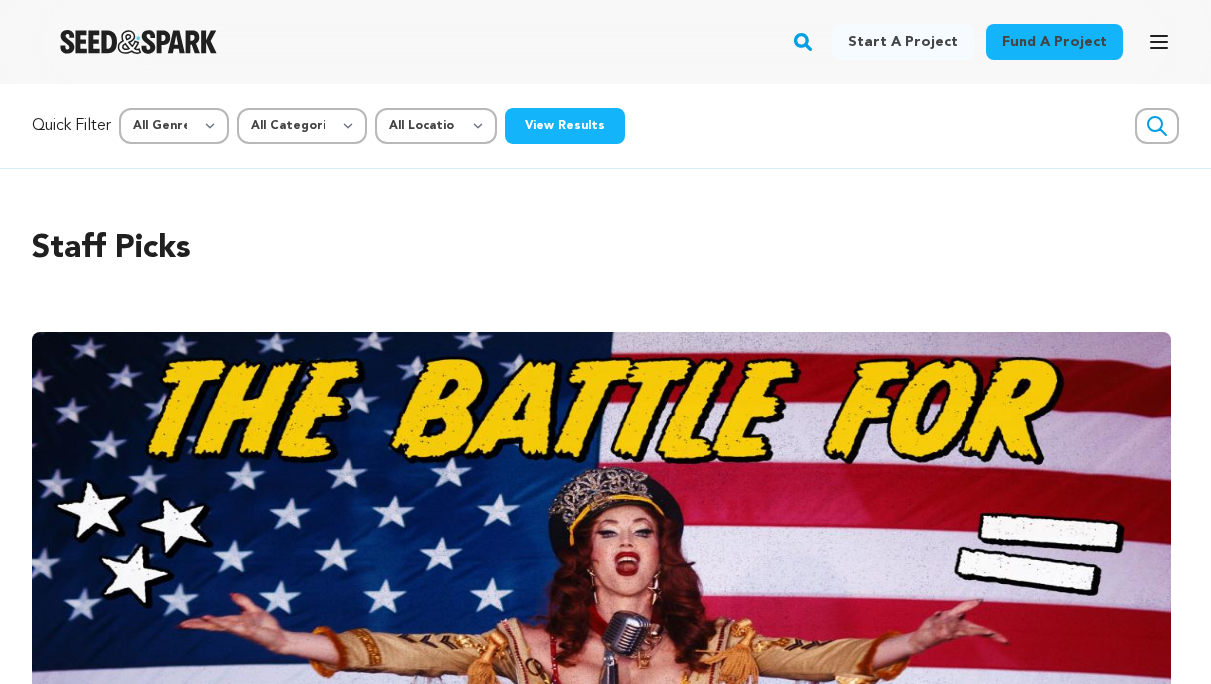 scroll, scrollTop: 0, scrollLeft: 0, axis: both 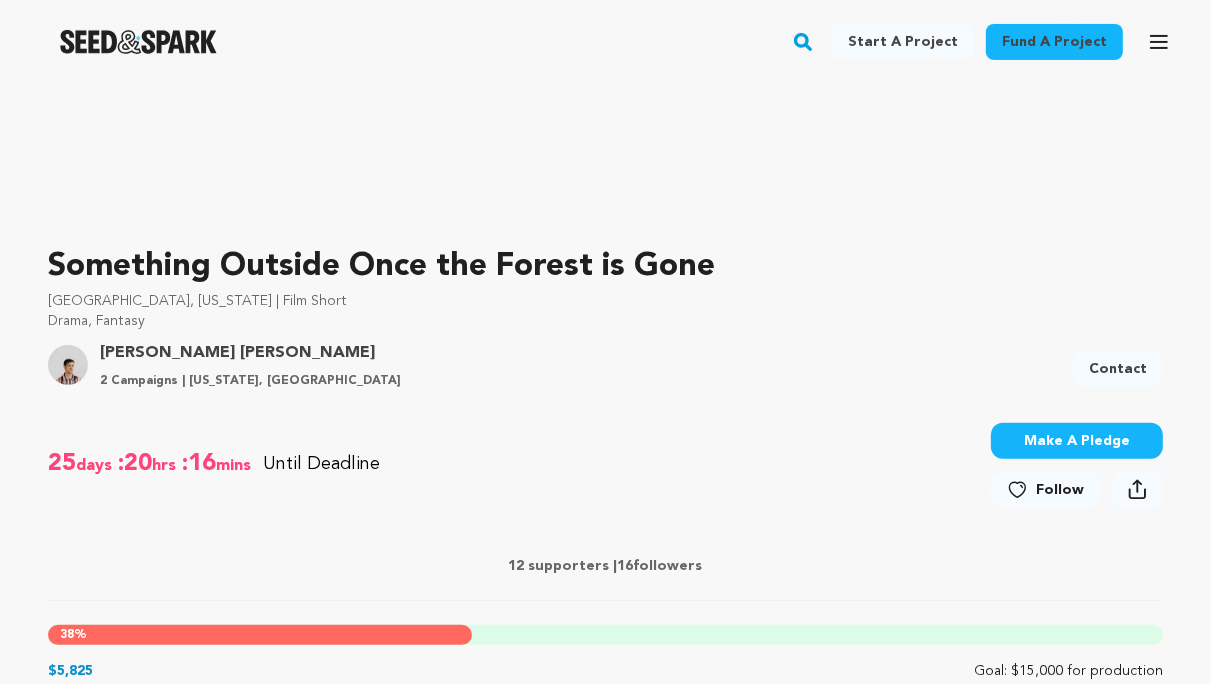click on "Make A Pledge" at bounding box center [1077, 441] 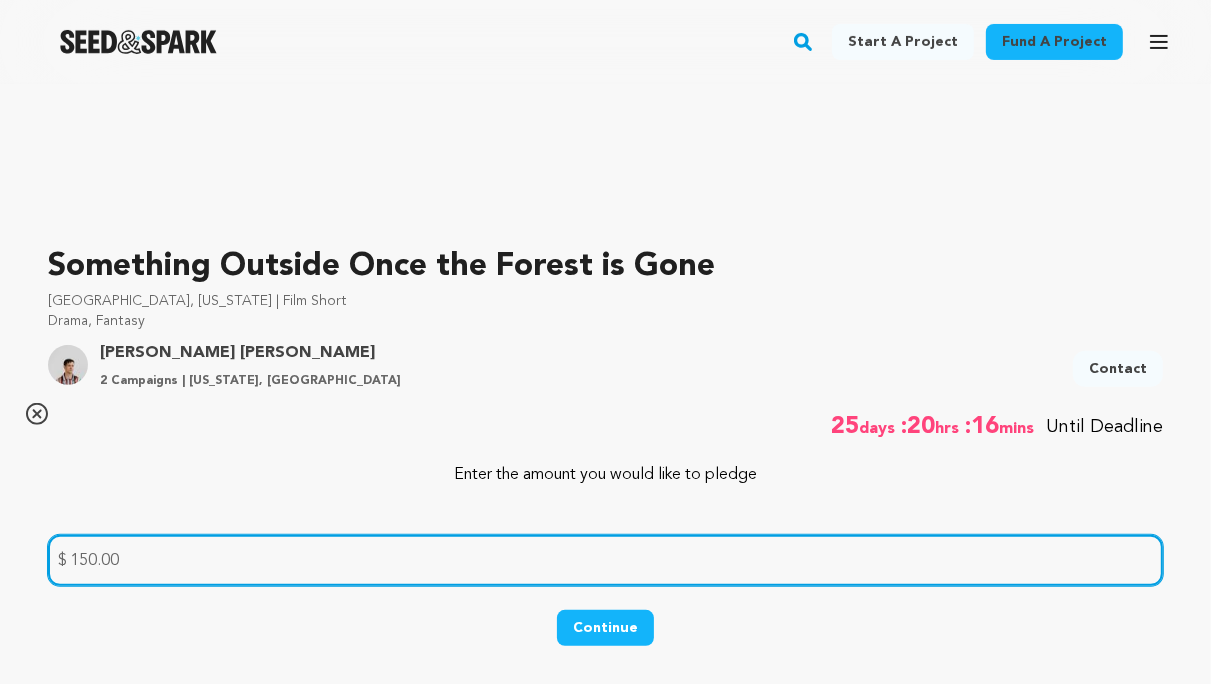type on "150.00" 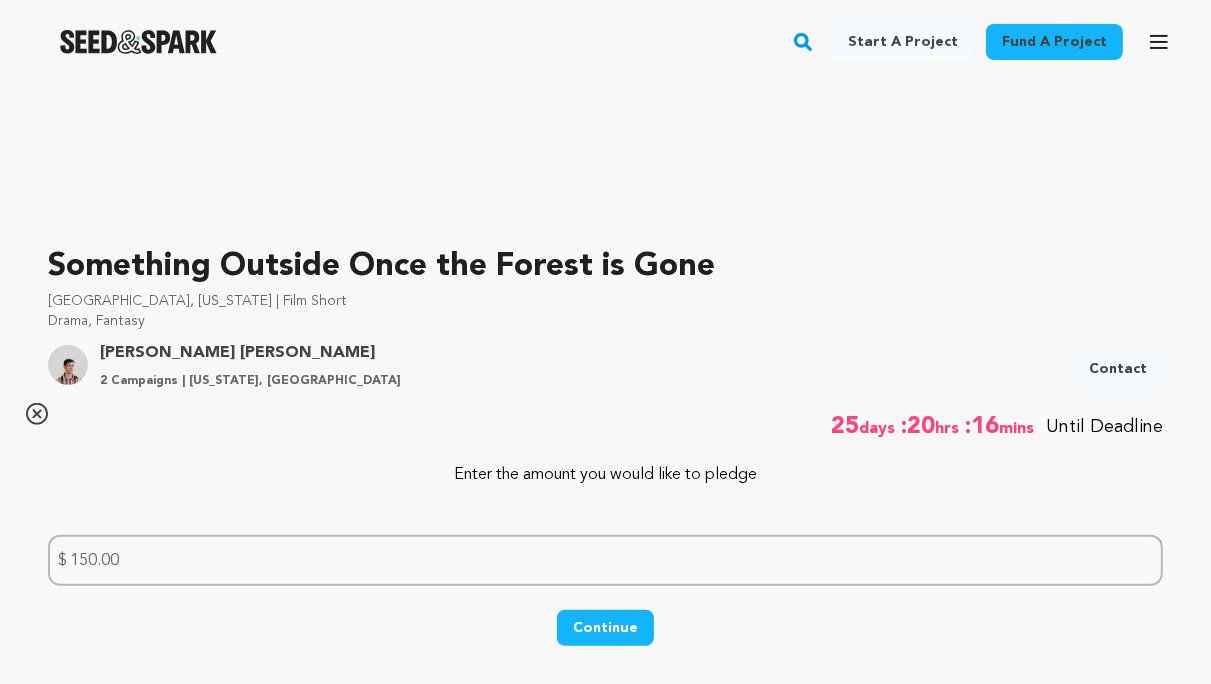 click on "Continue" at bounding box center (605, 628) 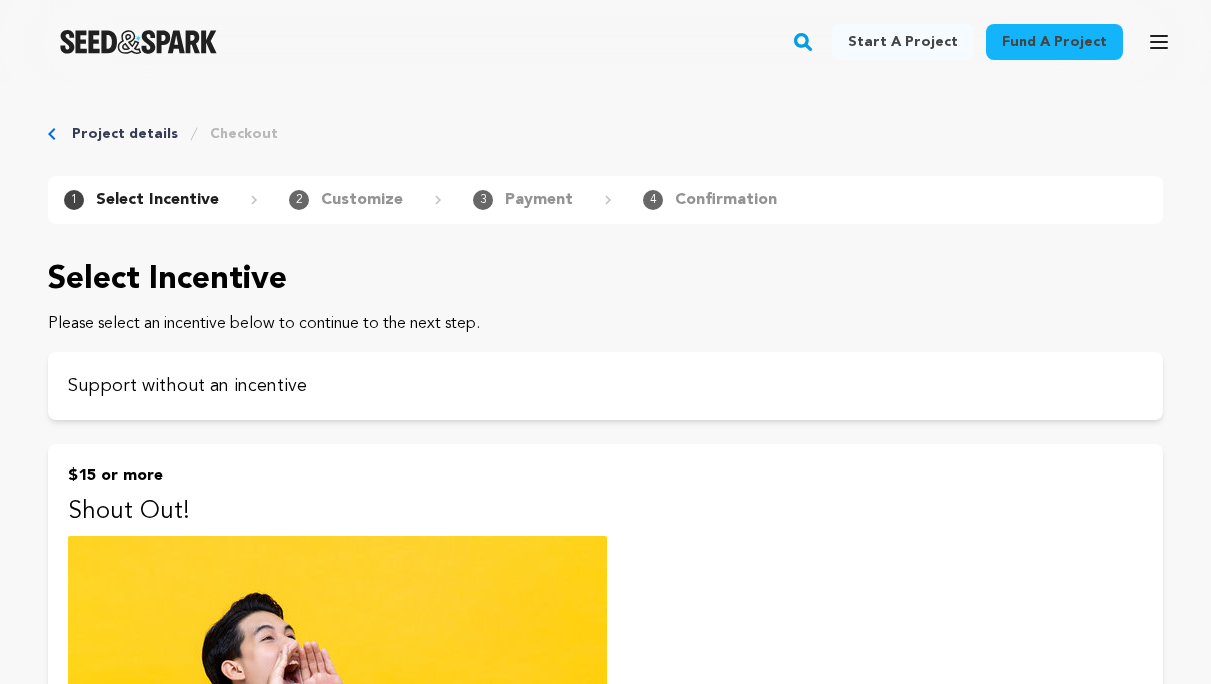 scroll, scrollTop: 0, scrollLeft: 0, axis: both 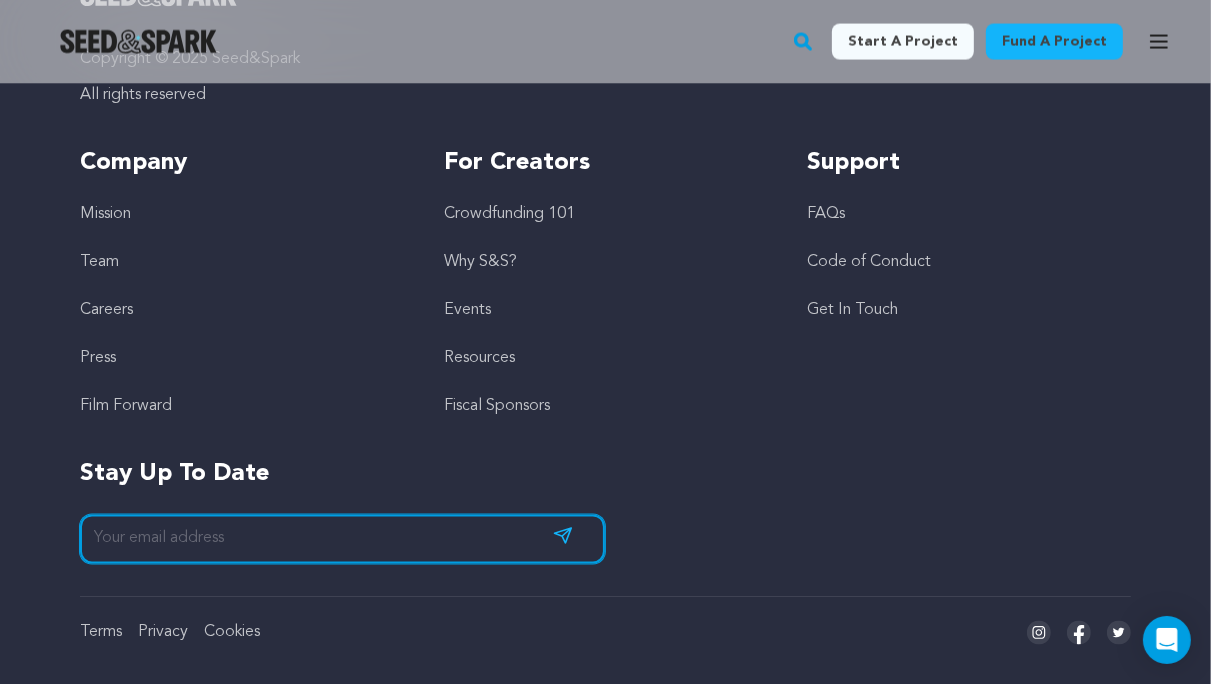 click at bounding box center (342, 539) 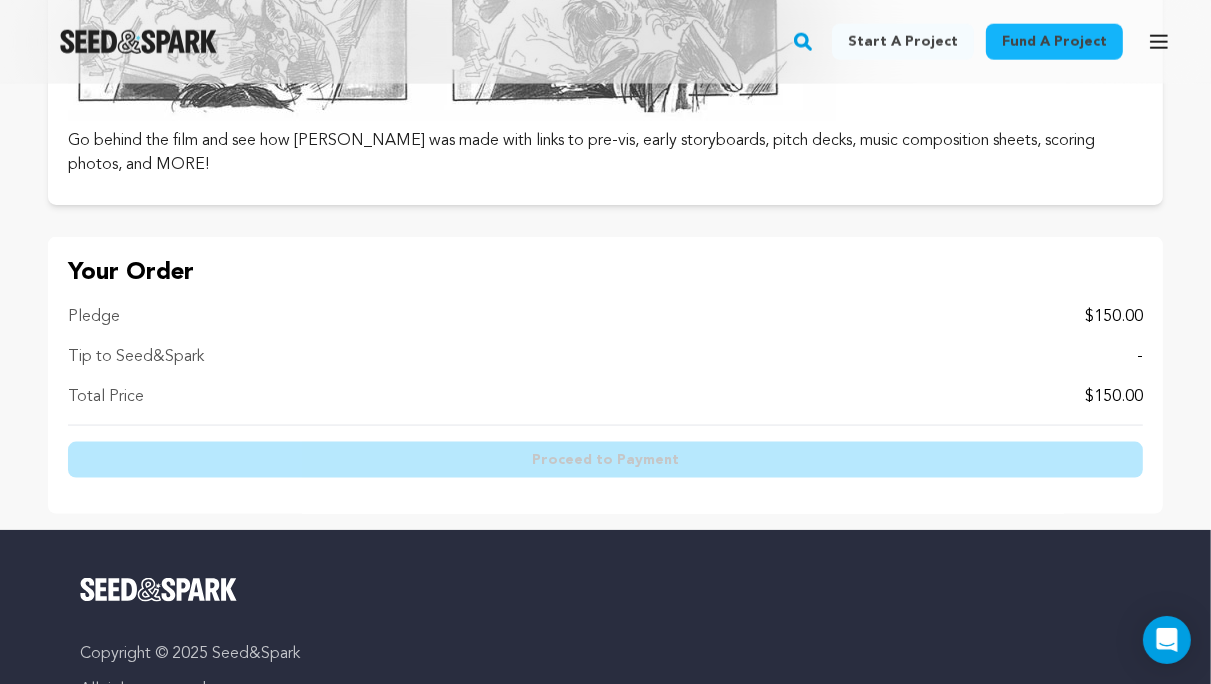 scroll, scrollTop: 2228, scrollLeft: 0, axis: vertical 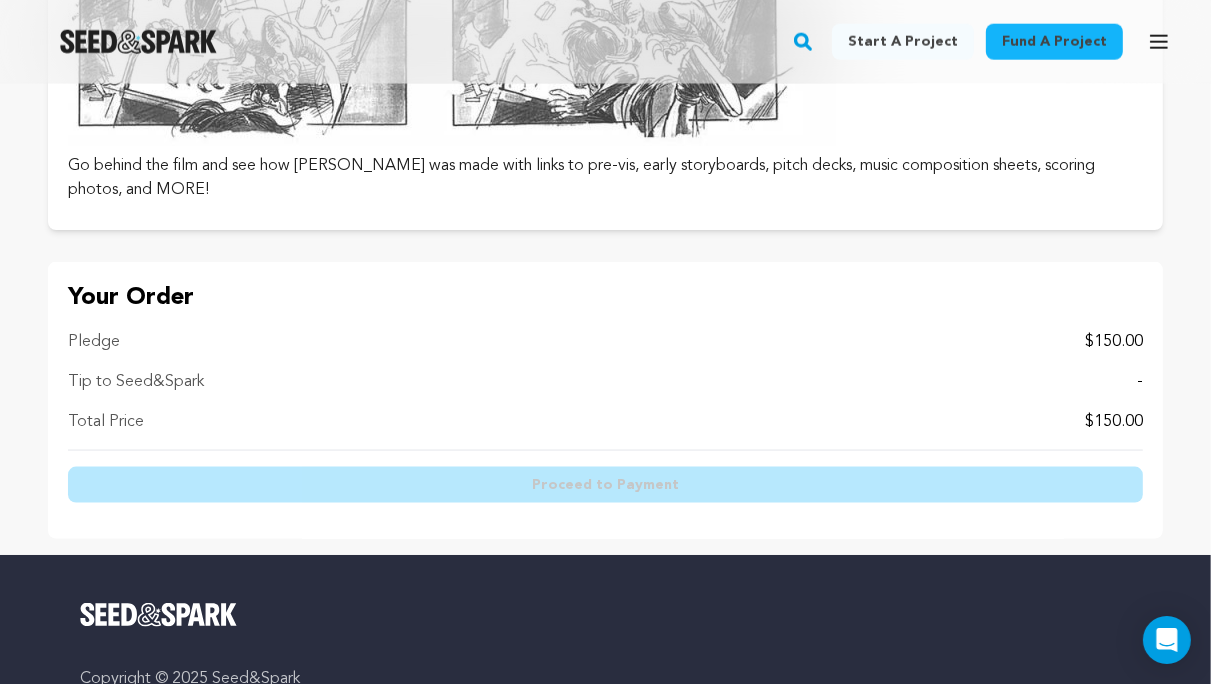 type on "[EMAIL_ADDRESS][DOMAIN_NAME]" 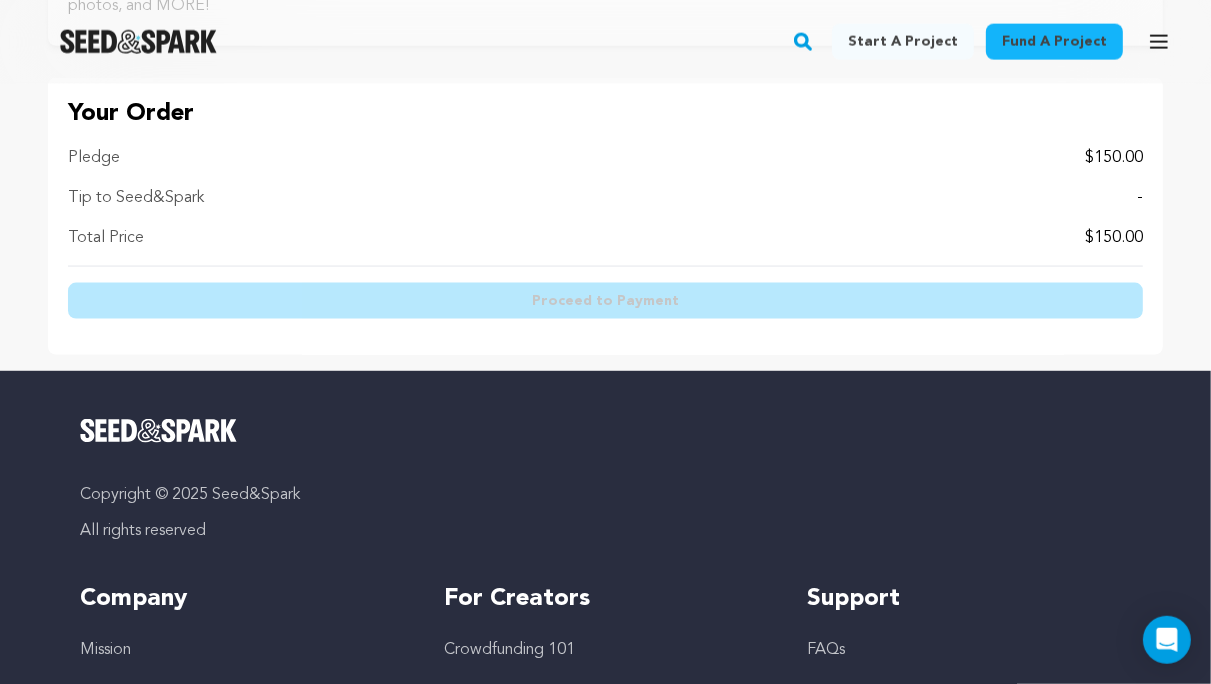 scroll, scrollTop: 2439, scrollLeft: 0, axis: vertical 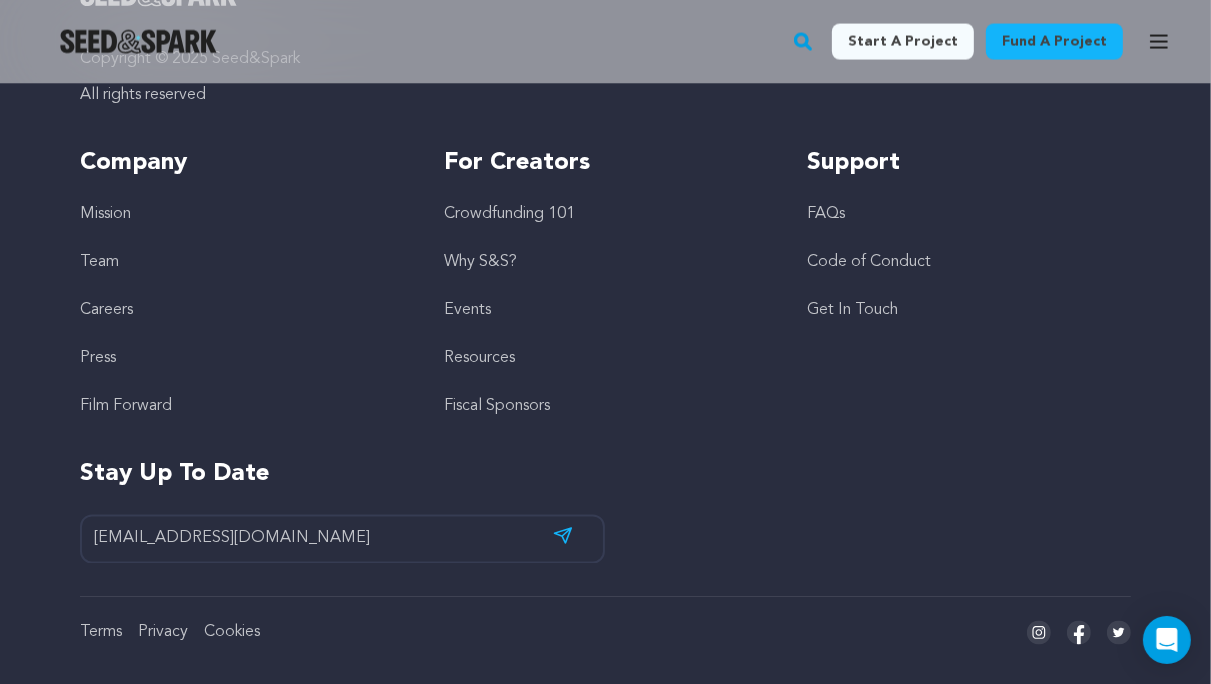click 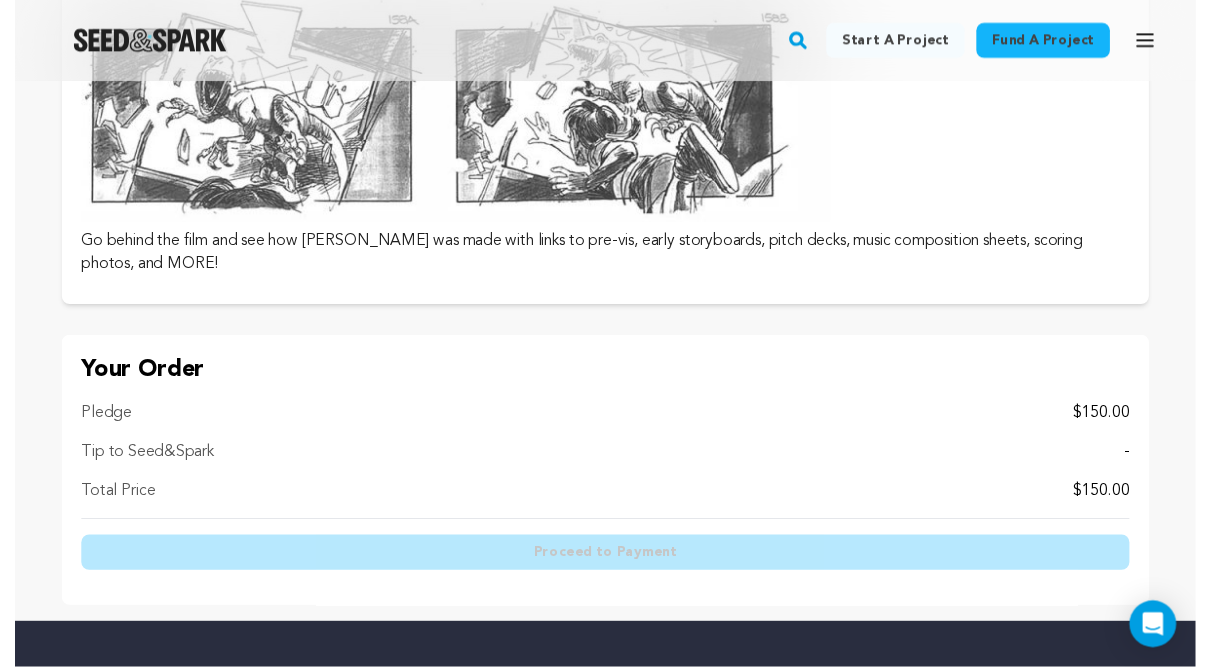 scroll, scrollTop: 2112, scrollLeft: 0, axis: vertical 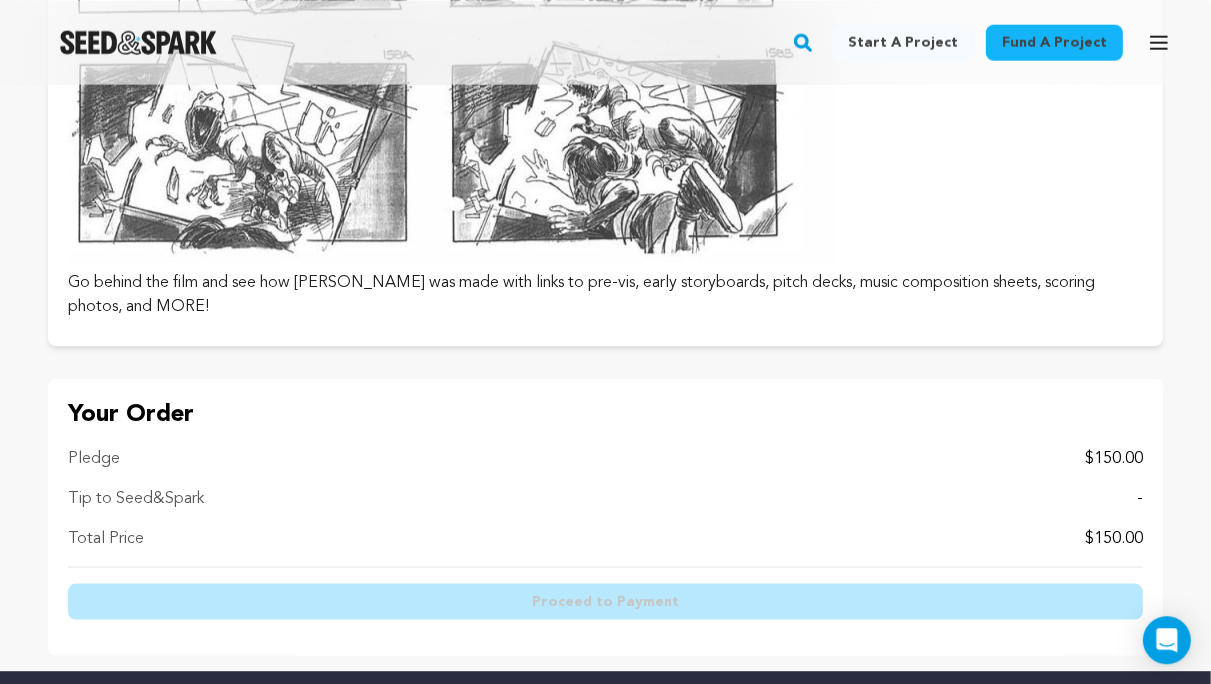click on "Total Price" at bounding box center [106, 538] 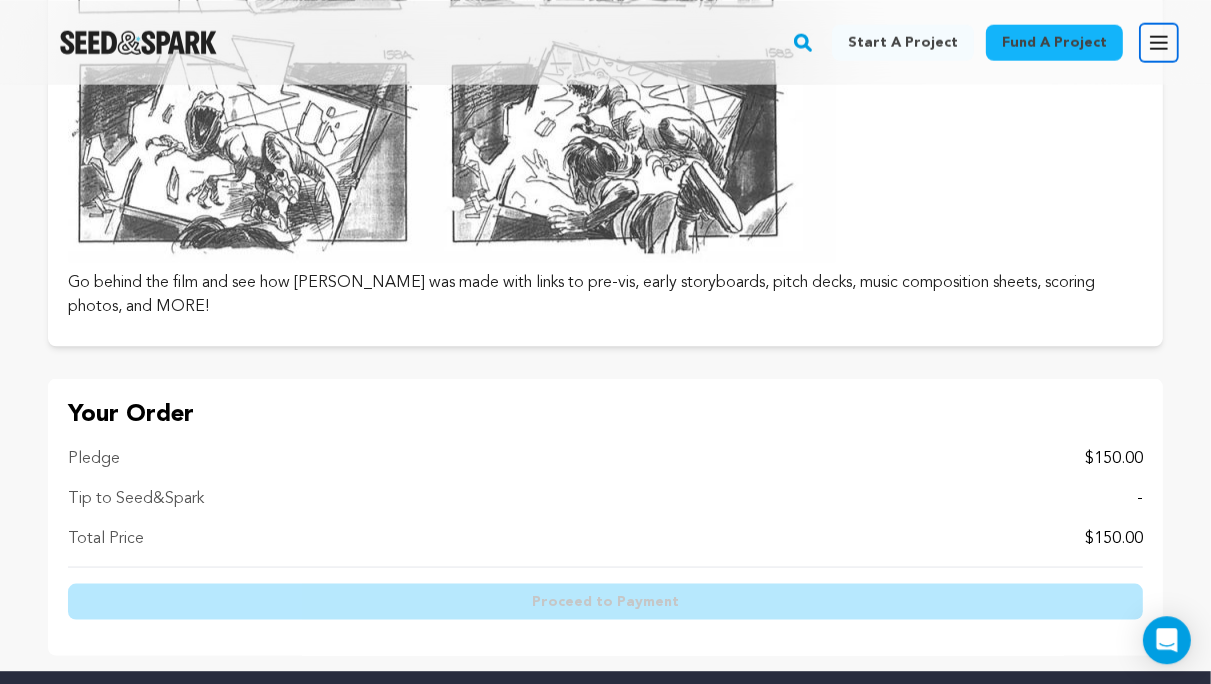 click 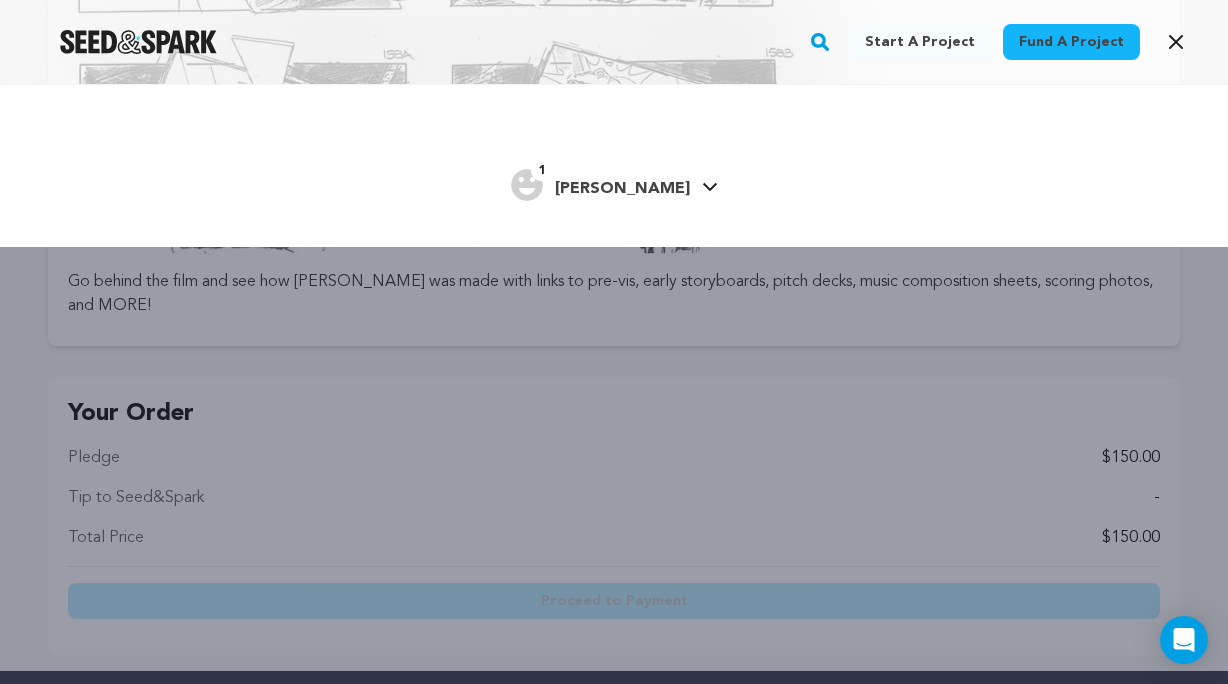 drag, startPoint x: 910, startPoint y: 445, endPoint x: 910, endPoint y: 434, distance: 11 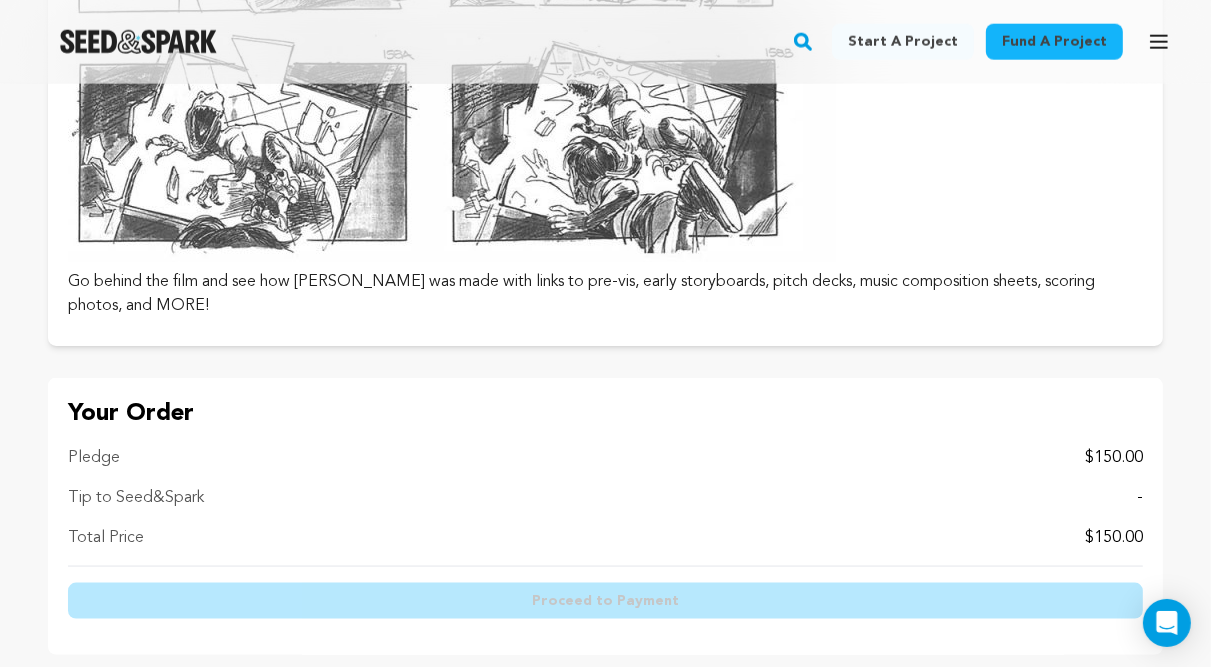 click on "Tip to Seed&Spark" at bounding box center (136, 498) 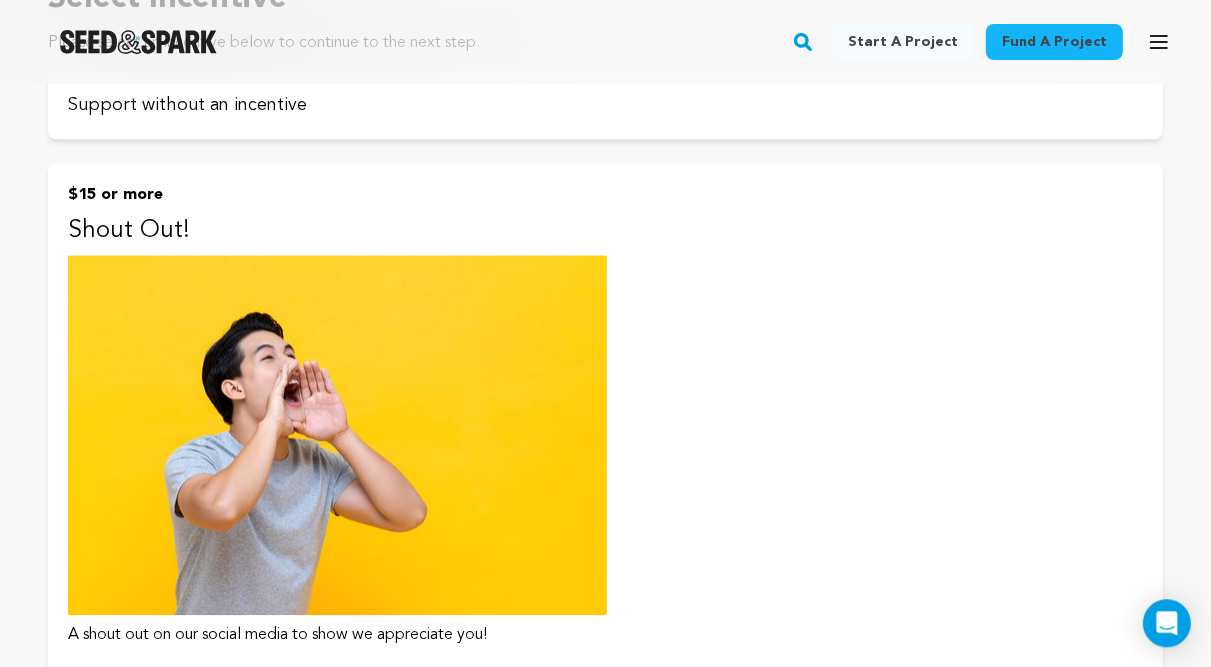 scroll, scrollTop: 342, scrollLeft: 0, axis: vertical 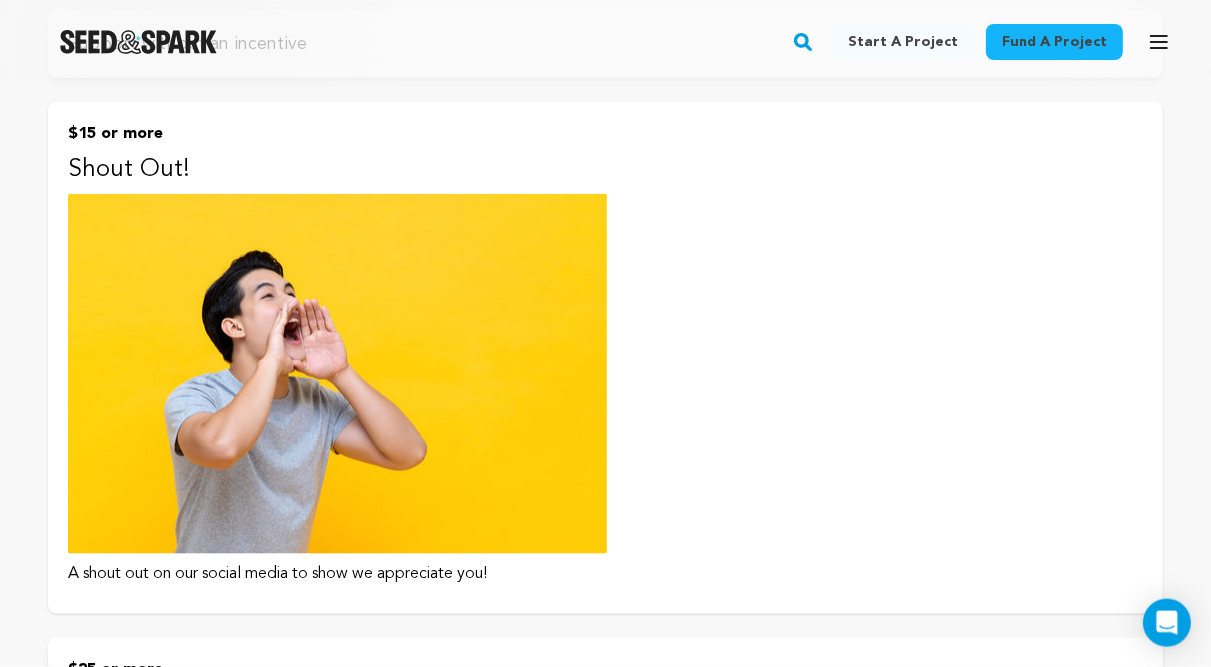 click on "A shout out on our social media to show we appreciate you!" at bounding box center (605, 574) 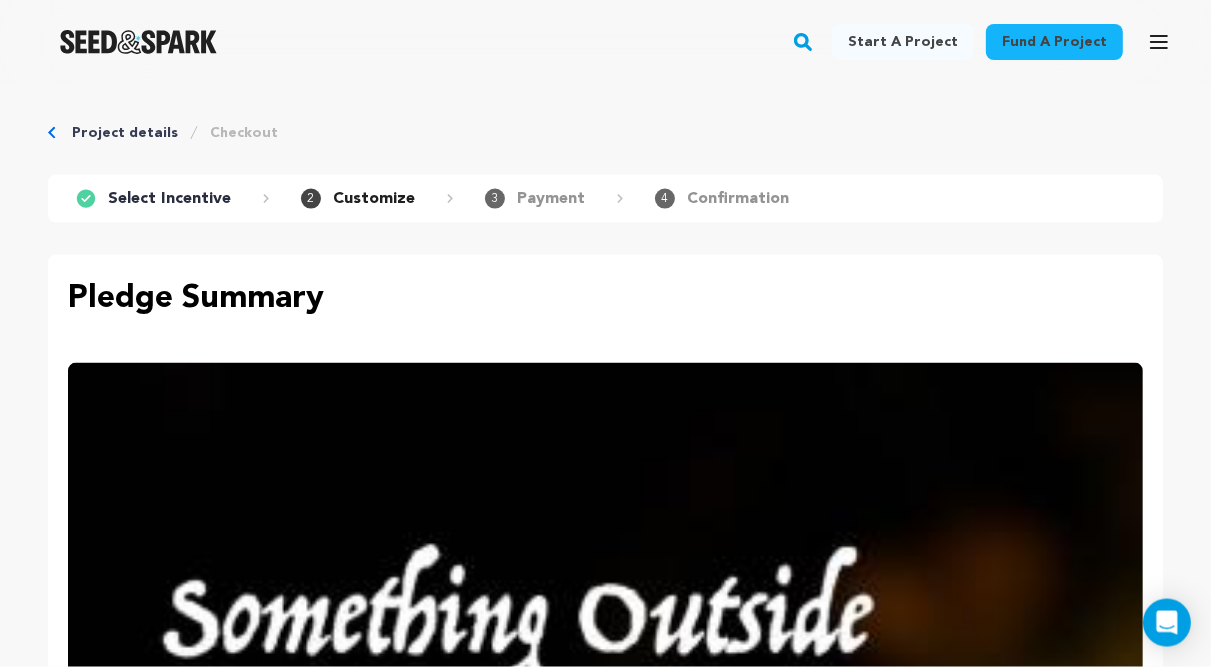 scroll, scrollTop: 0, scrollLeft: 0, axis: both 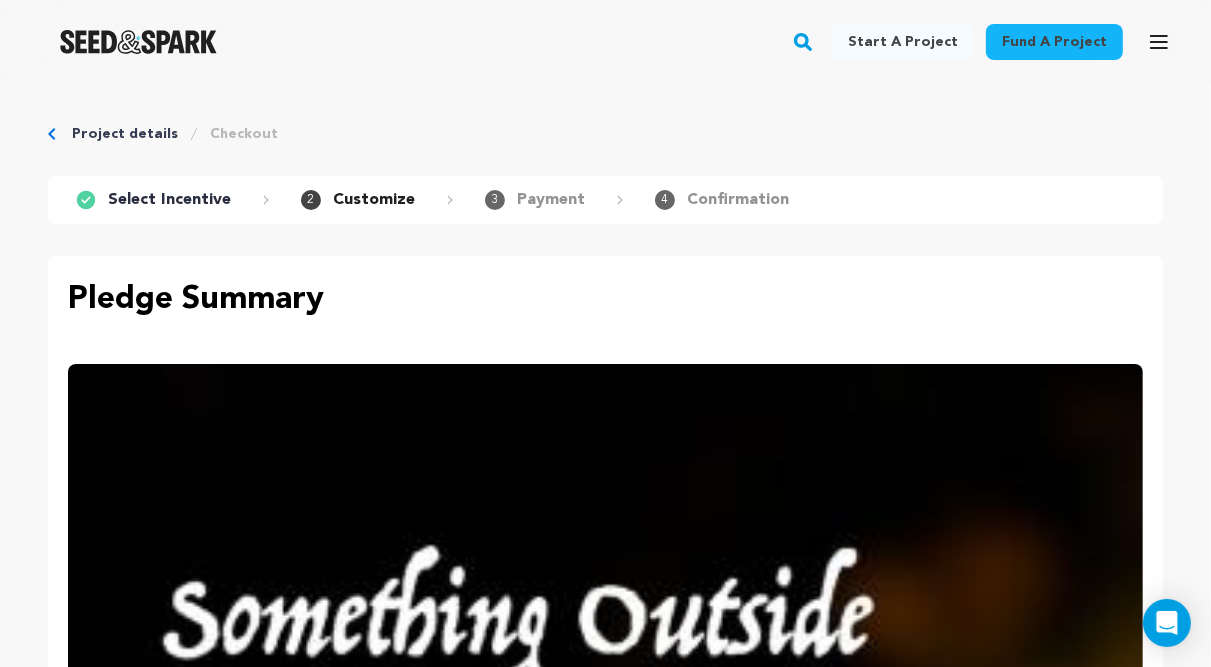 click on "Checkout" at bounding box center [244, 134] 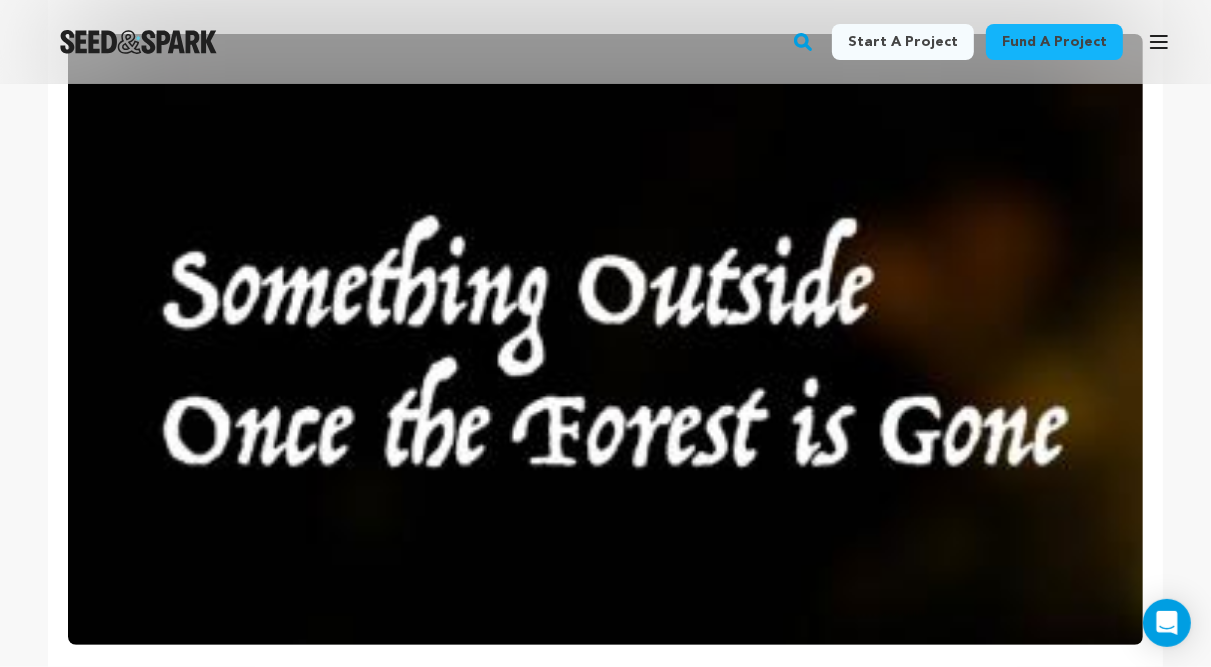 scroll, scrollTop: 360, scrollLeft: 0, axis: vertical 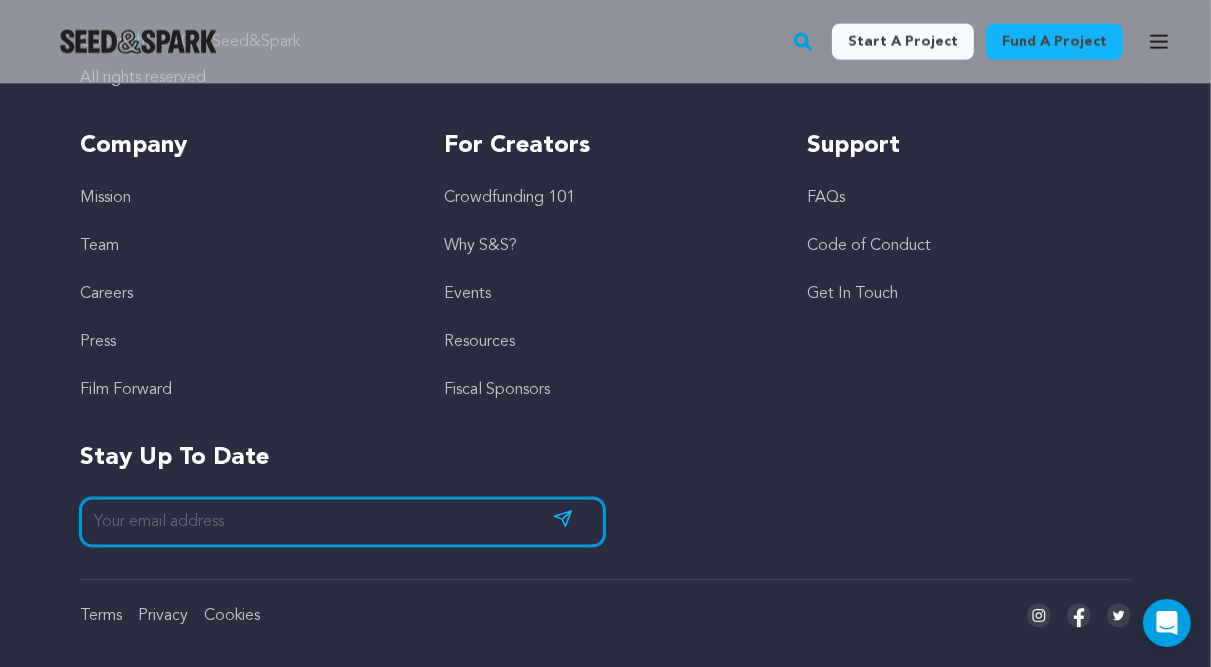 click at bounding box center [342, 522] 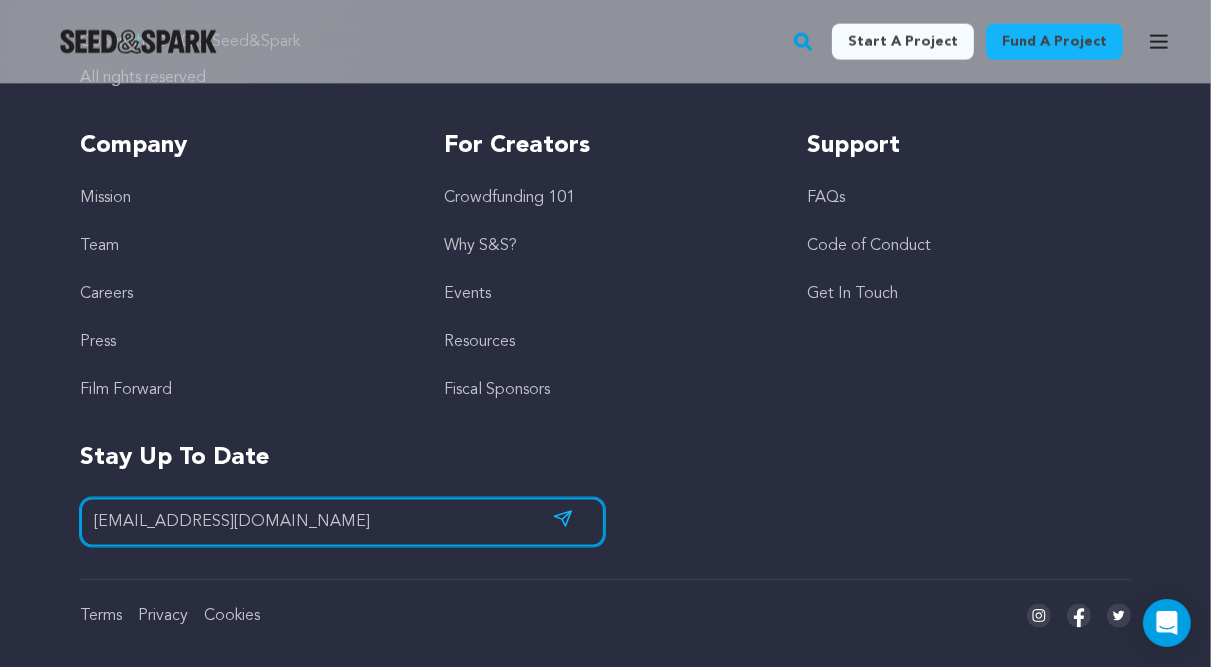 type on "[EMAIL_ADDRESS][DOMAIN_NAME]" 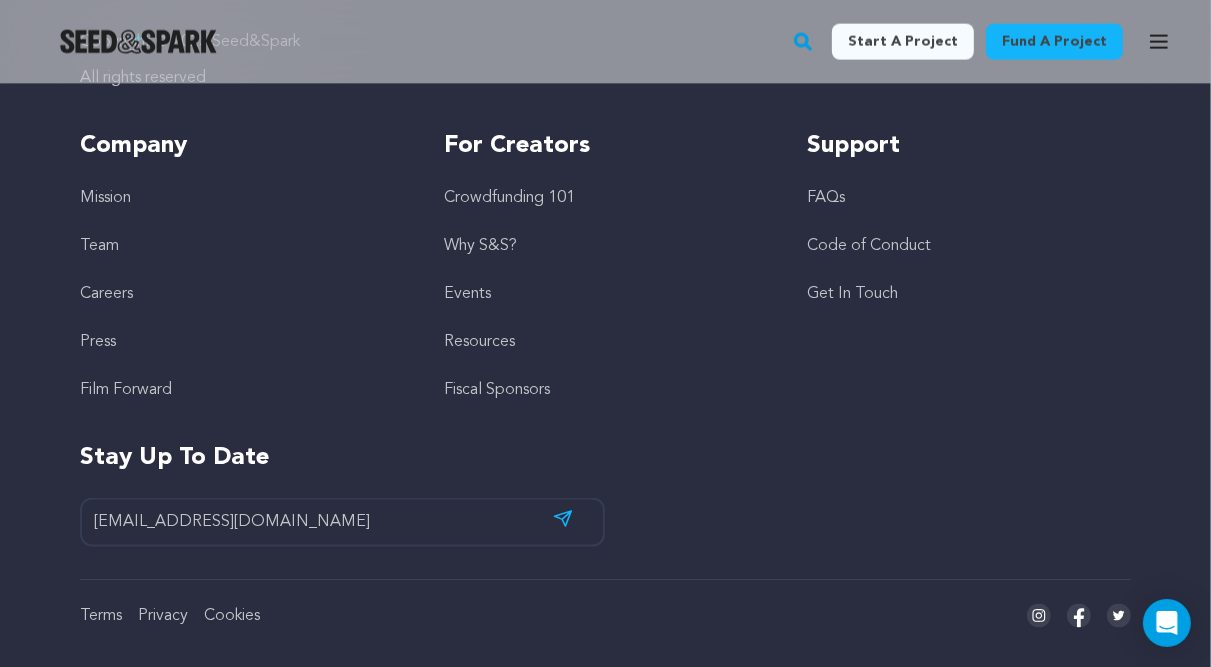 click 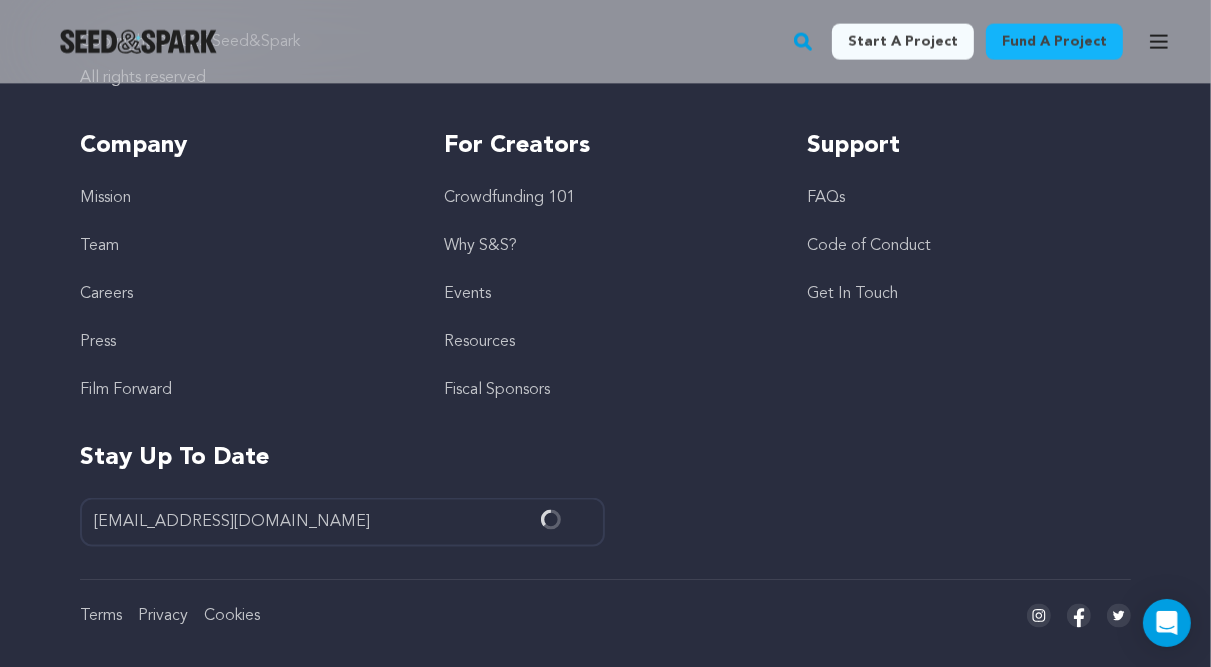type 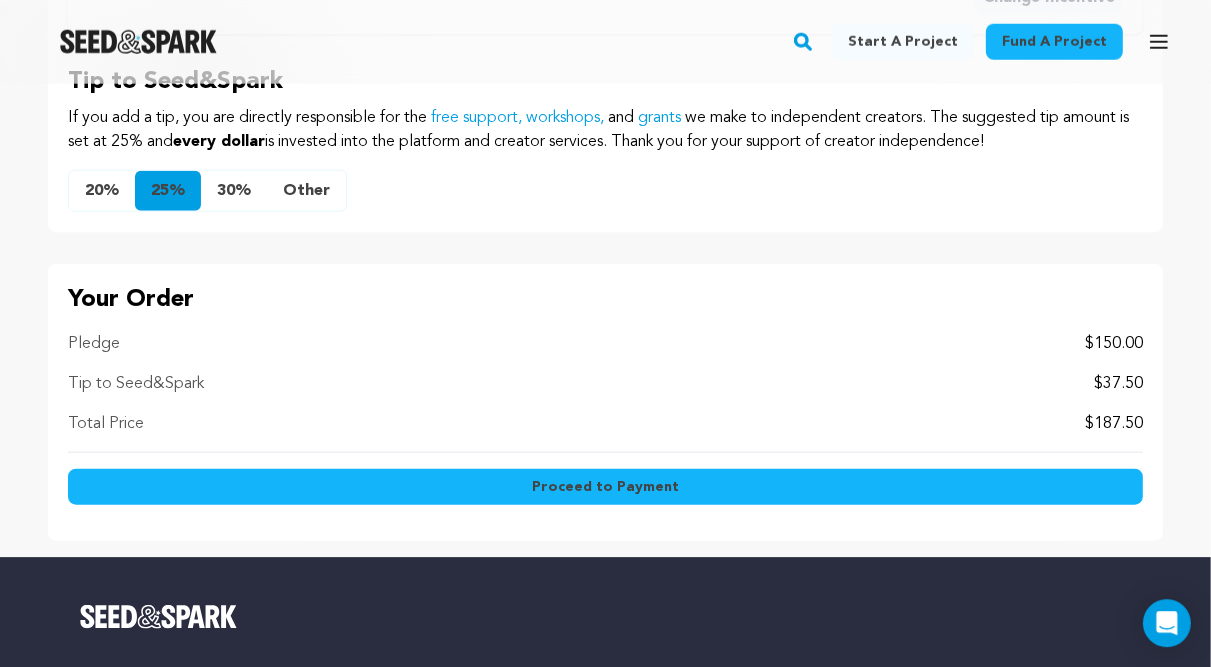 scroll, scrollTop: 1678, scrollLeft: 0, axis: vertical 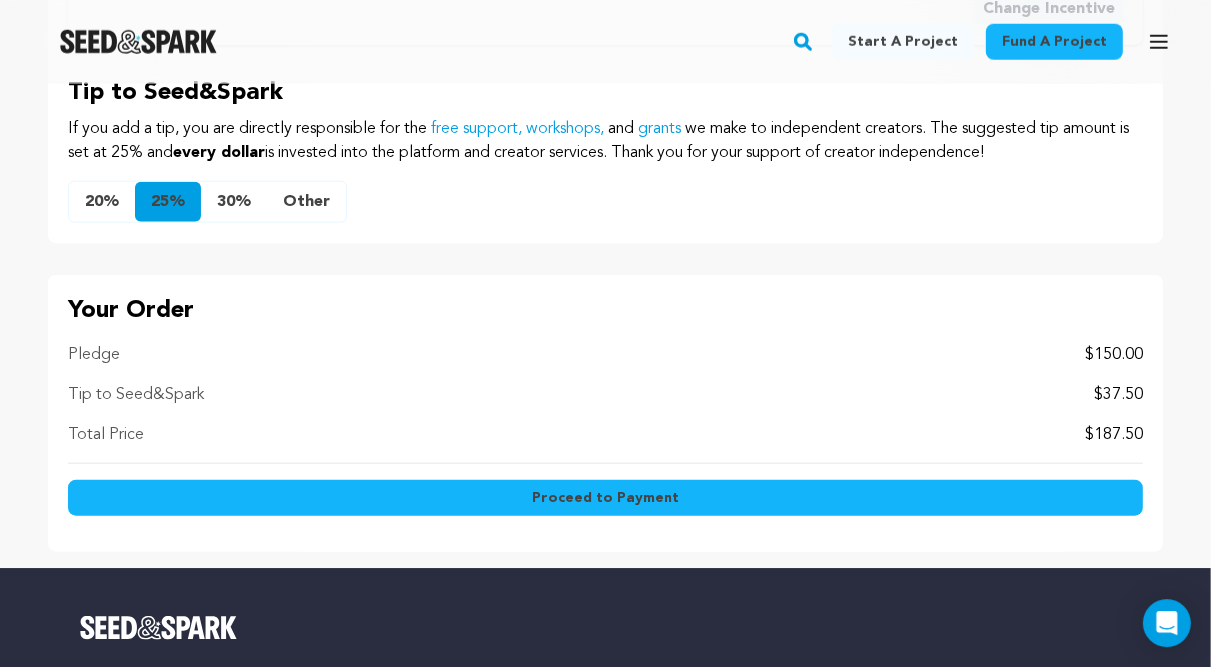 click on "Tip to Seed&Spark" at bounding box center [136, 395] 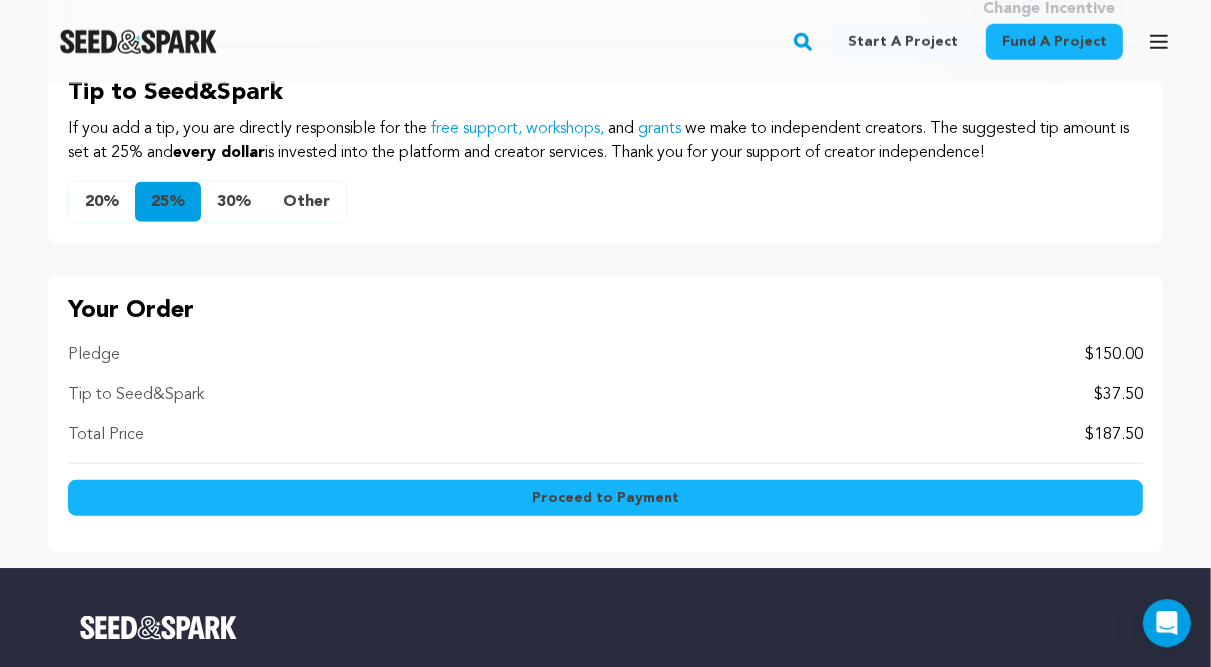 click on "Other" at bounding box center (306, 202) 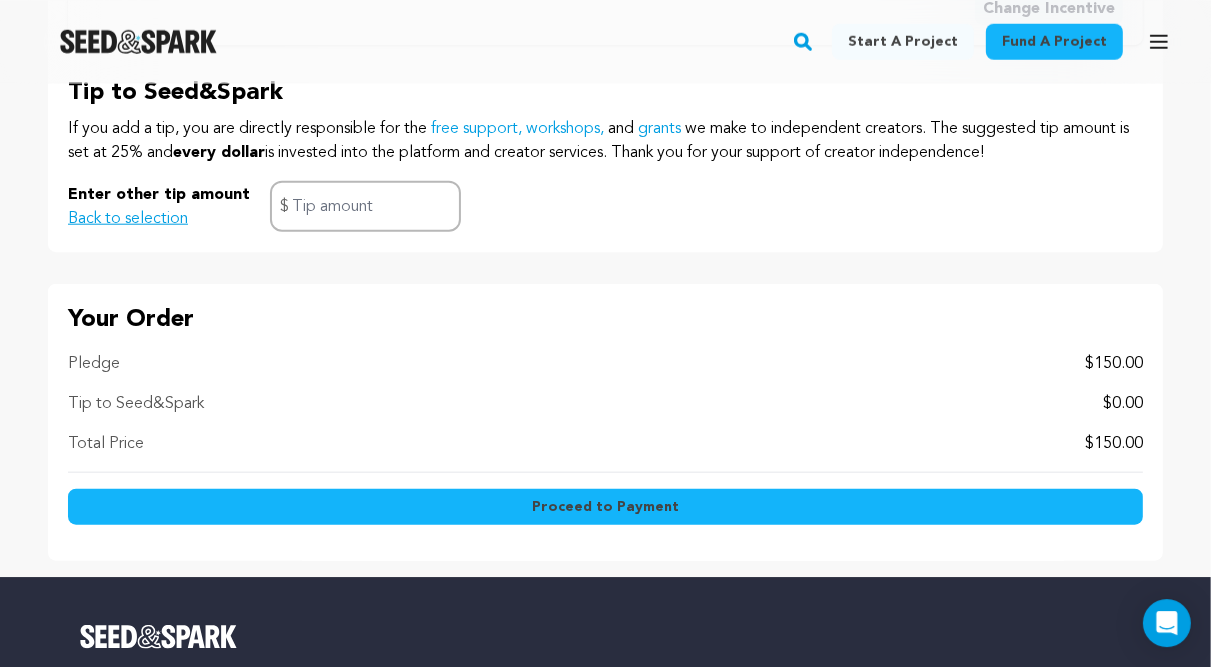 click on "Proceed to Payment" at bounding box center [605, 507] 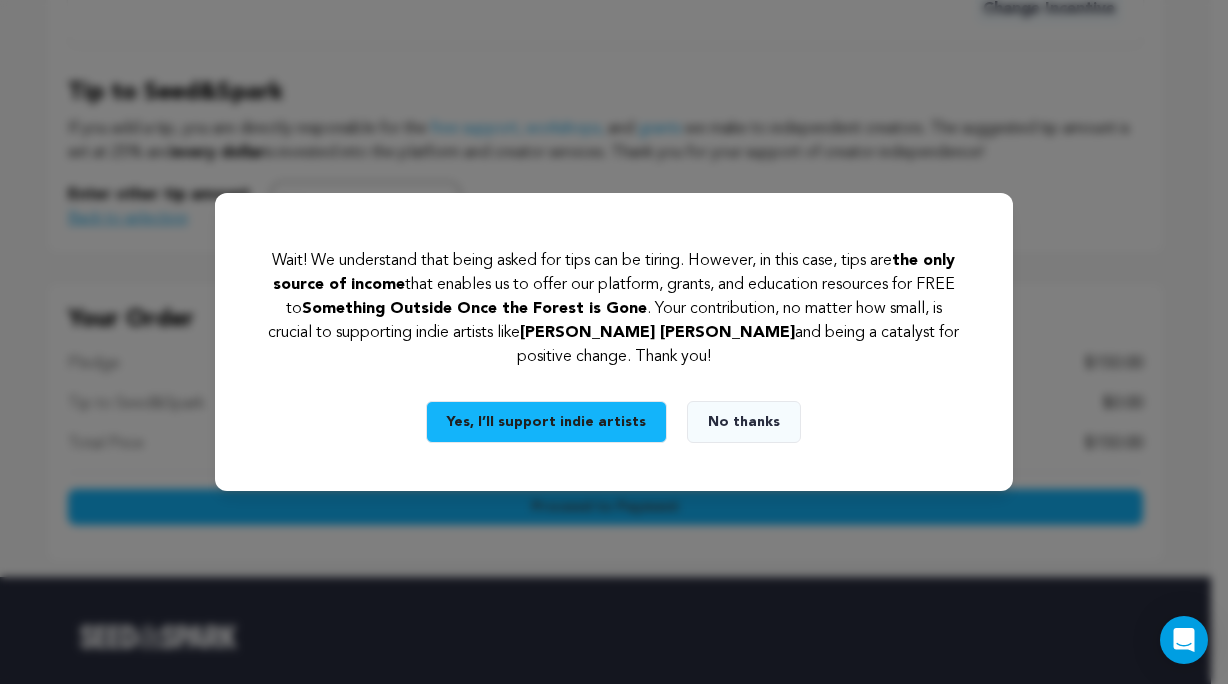 click on "No thanks" at bounding box center (744, 422) 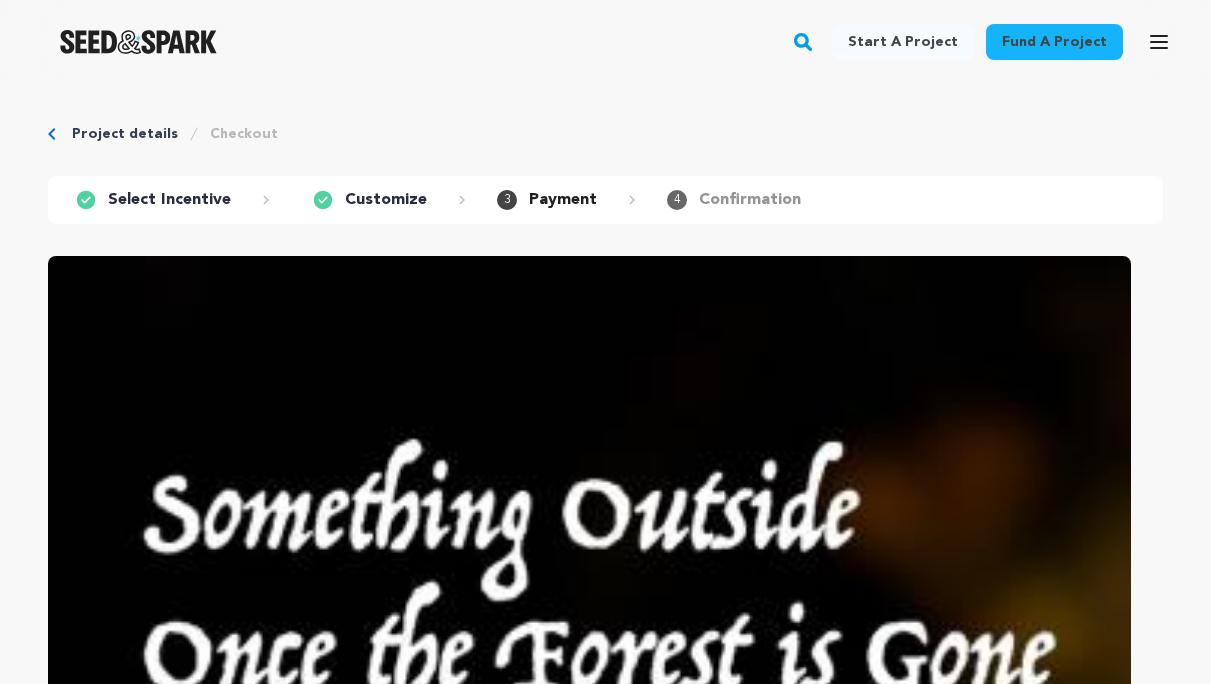 scroll, scrollTop: 0, scrollLeft: 0, axis: both 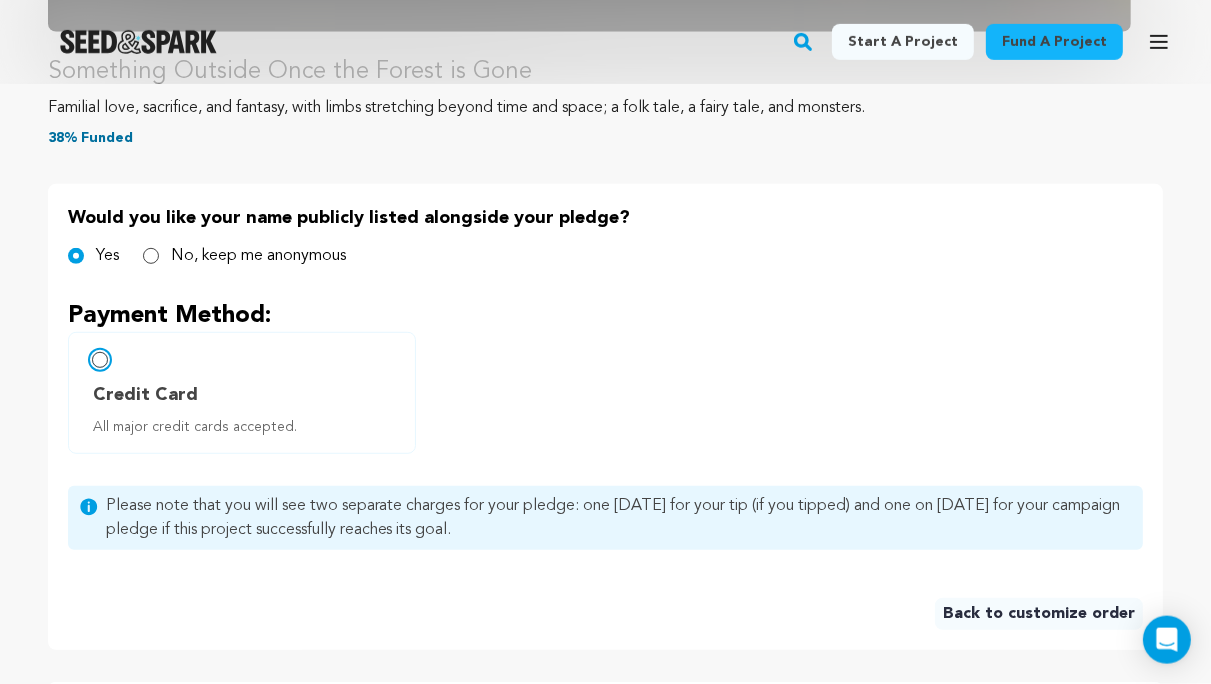 click on "Credit Card
All major credit cards accepted." at bounding box center [100, 360] 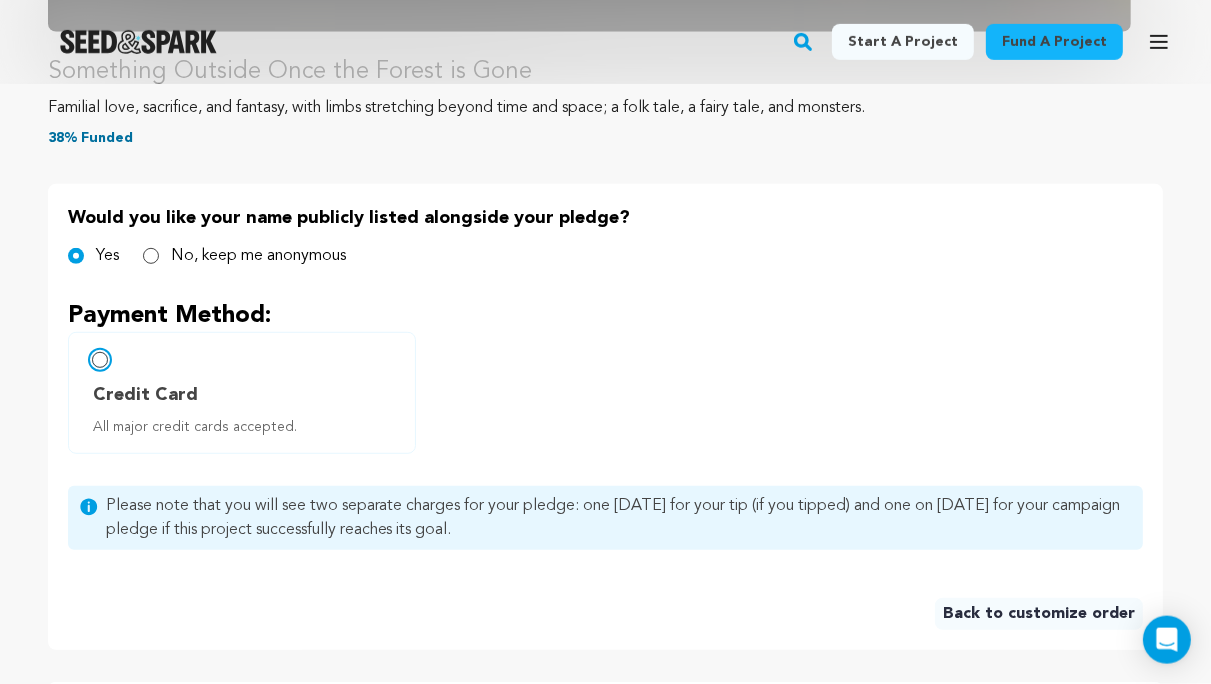 radio on "false" 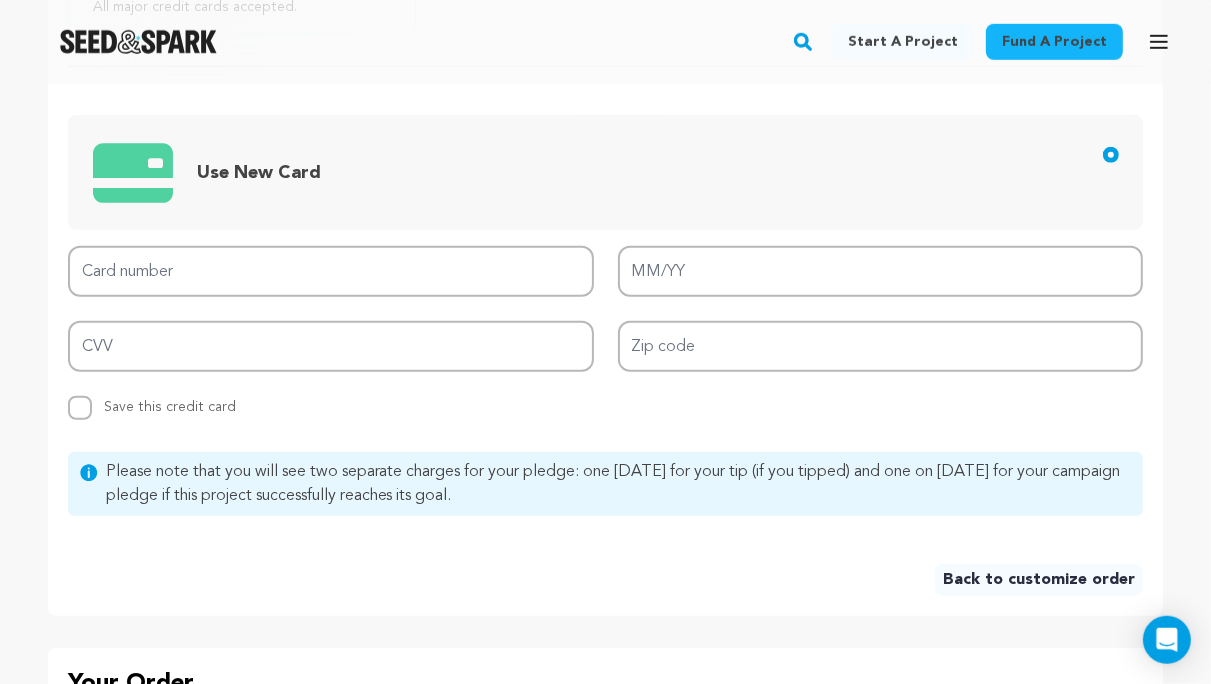 scroll, scrollTop: 1271, scrollLeft: 0, axis: vertical 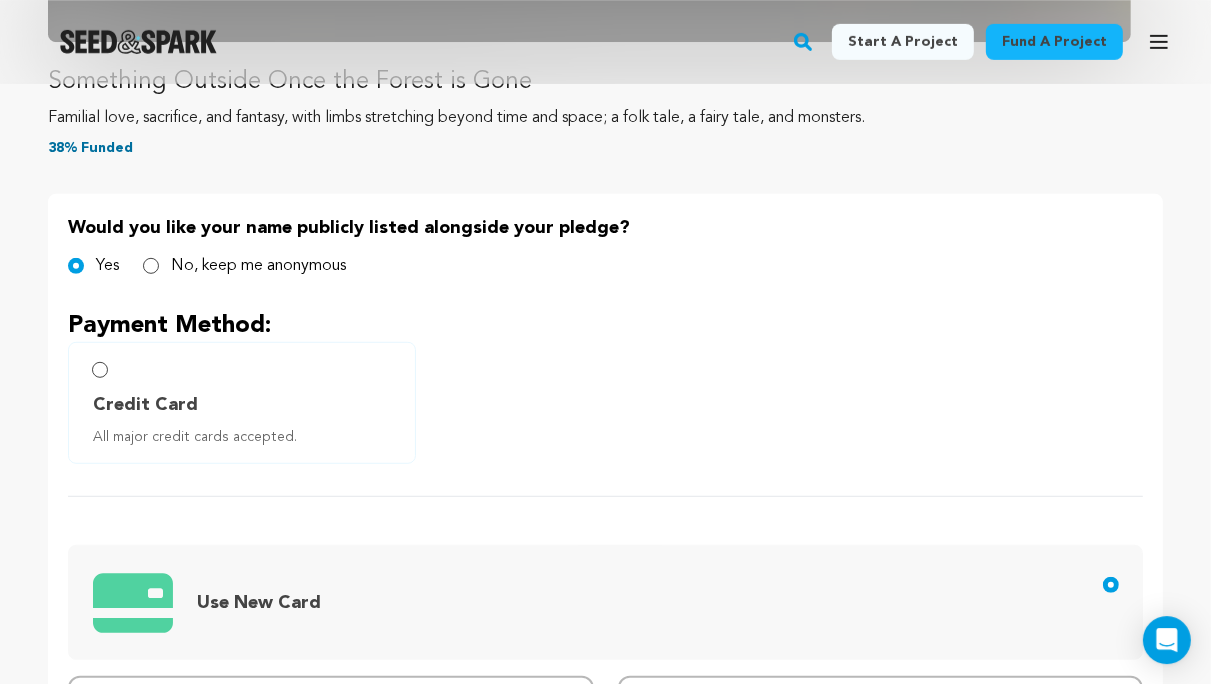 click on "Credit Card" at bounding box center [145, 405] 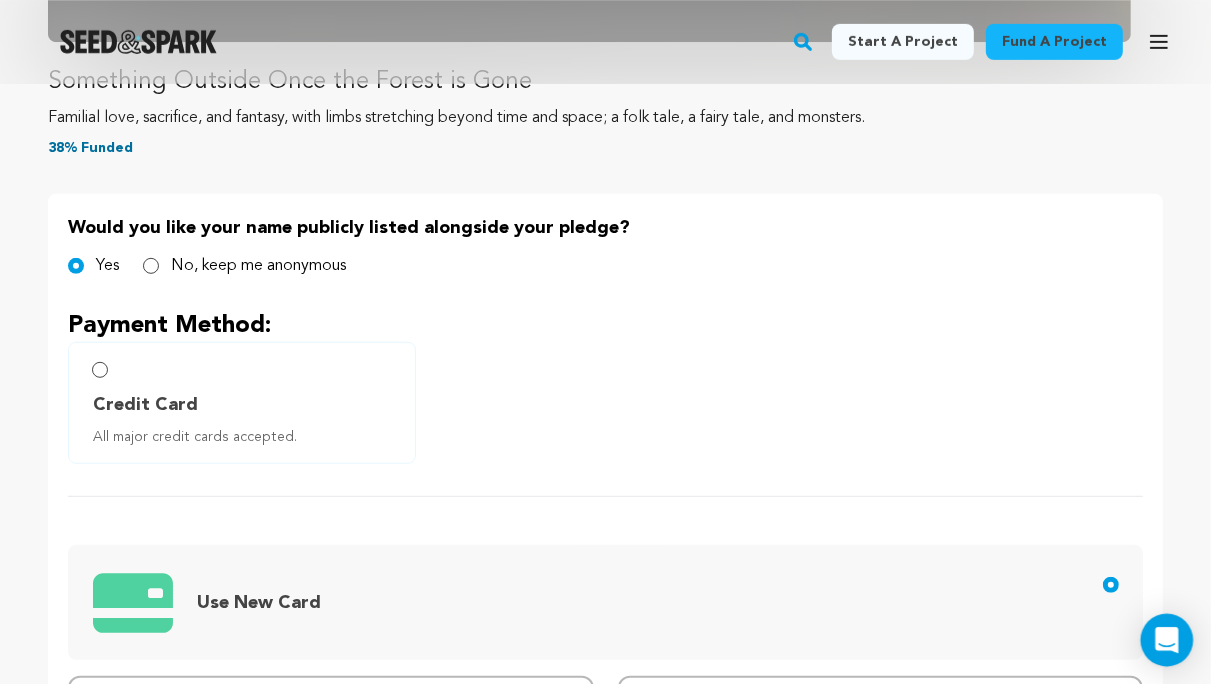 click 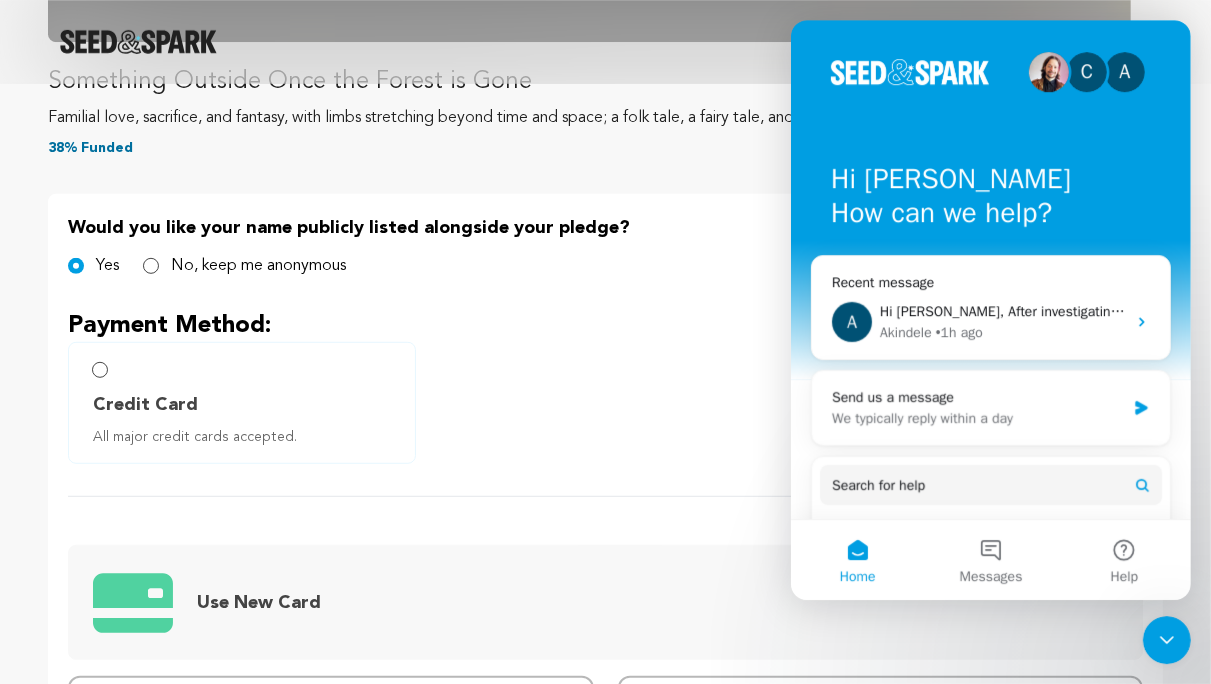 scroll, scrollTop: 0, scrollLeft: 0, axis: both 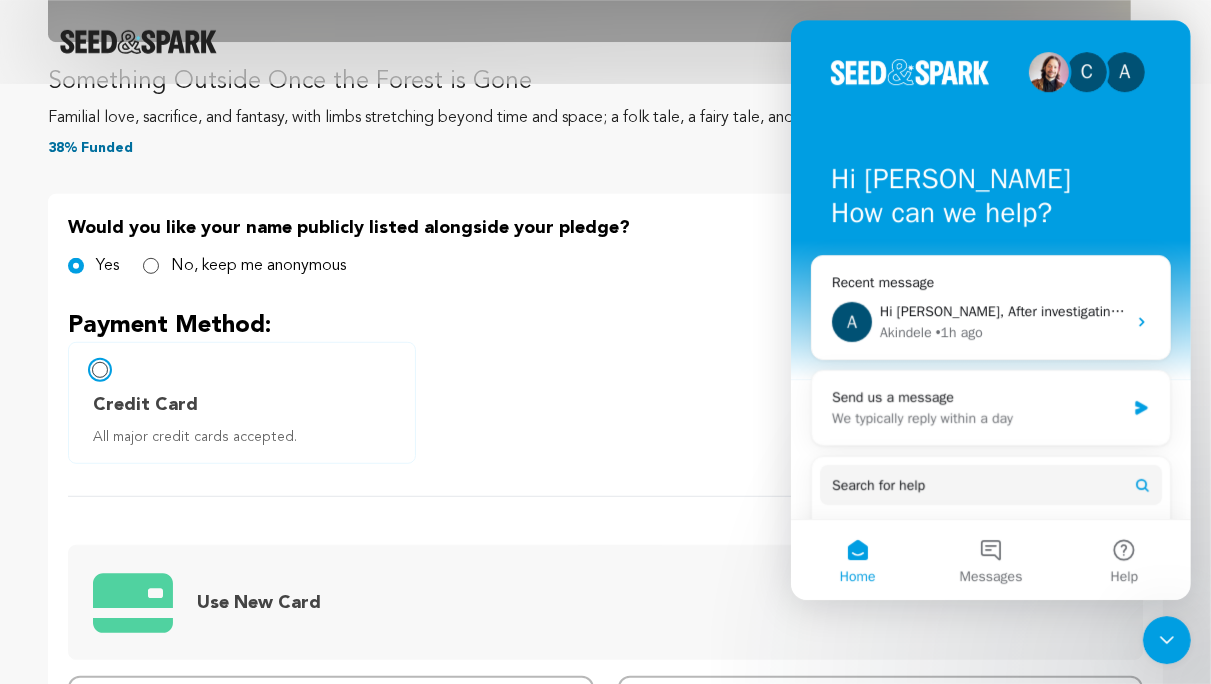 click on "Credit Card
All major credit cards accepted." at bounding box center (100, 370) 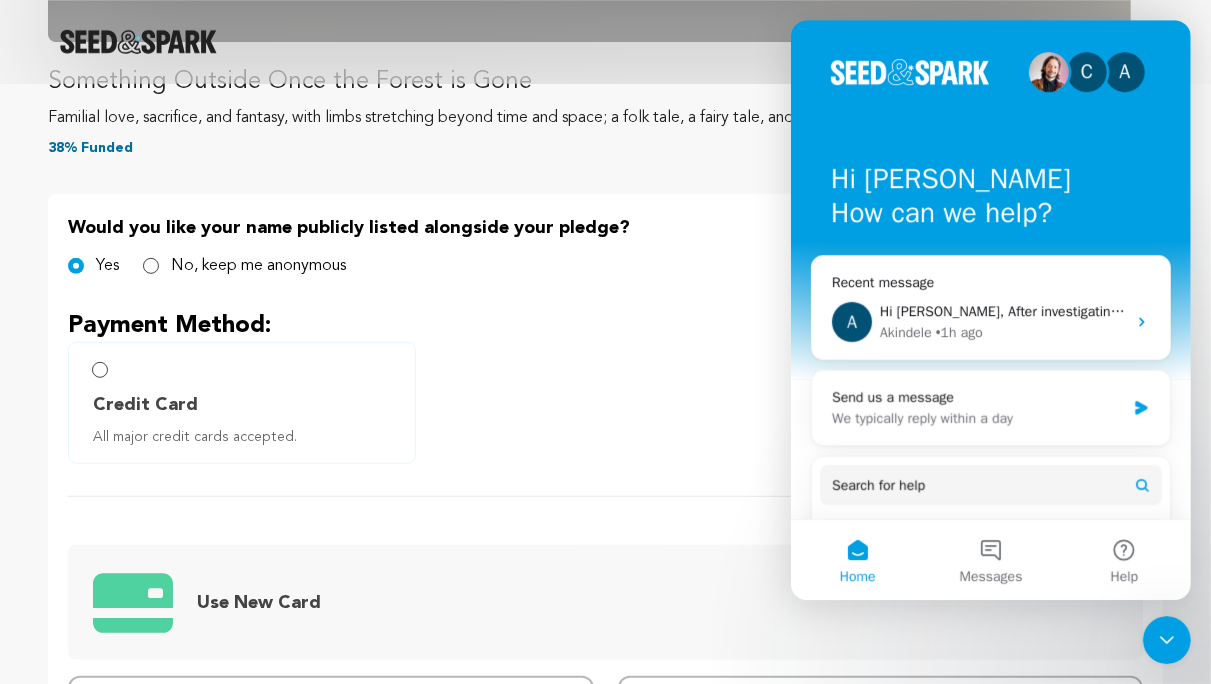 click 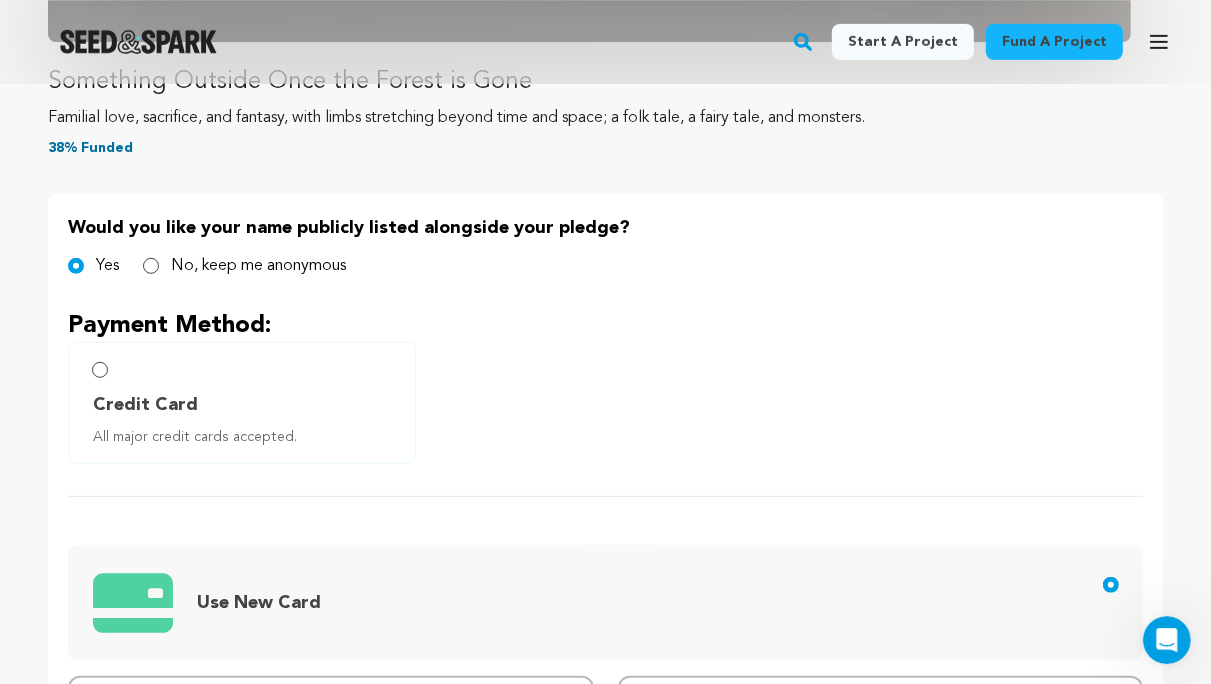 scroll, scrollTop: 0, scrollLeft: 0, axis: both 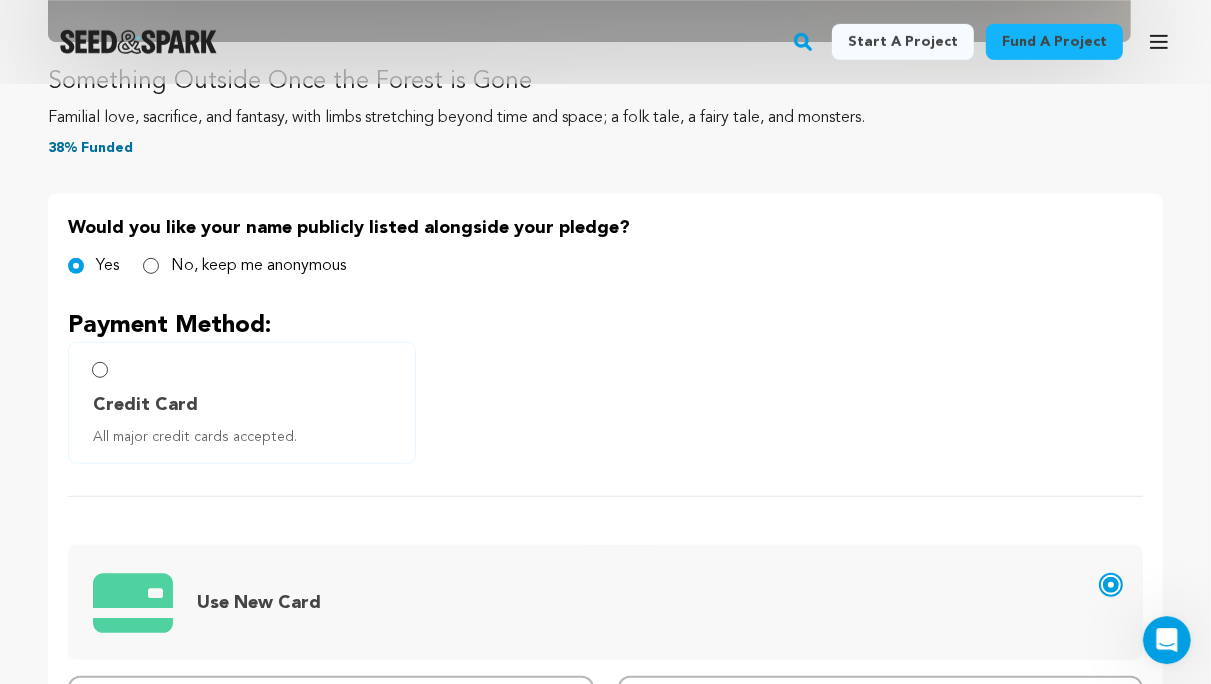 click on "Use New Card" at bounding box center (1111, 585) 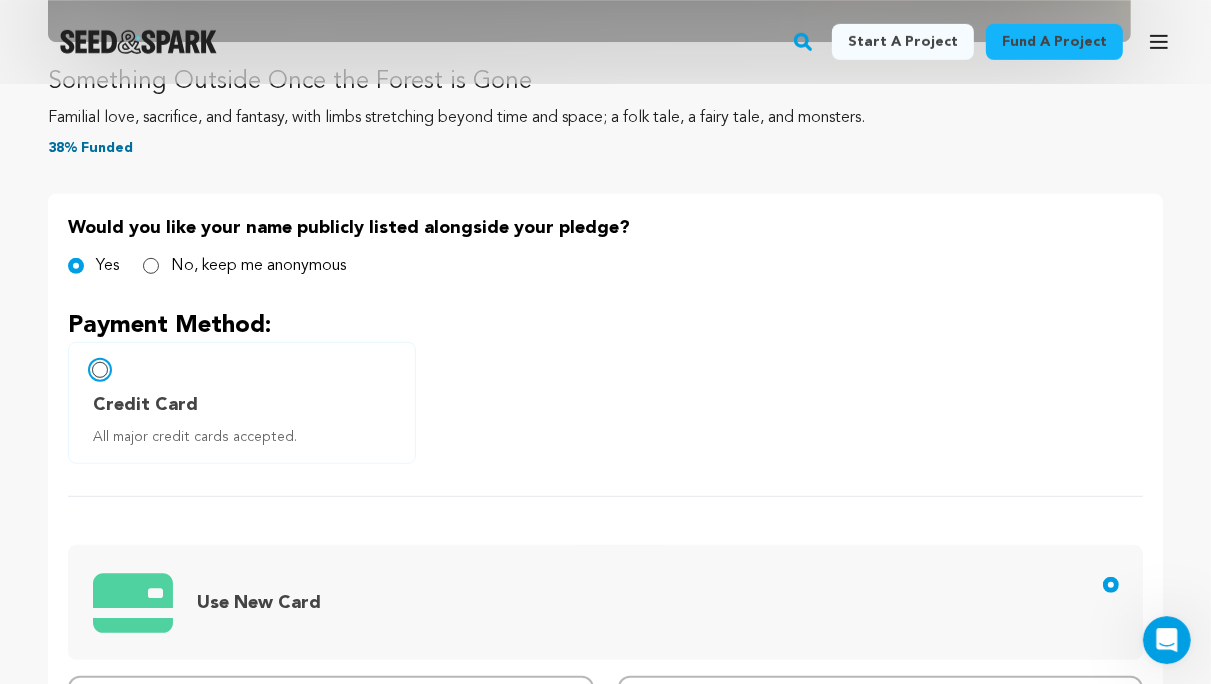 click on "Credit Card
All major credit cards accepted." at bounding box center [100, 370] 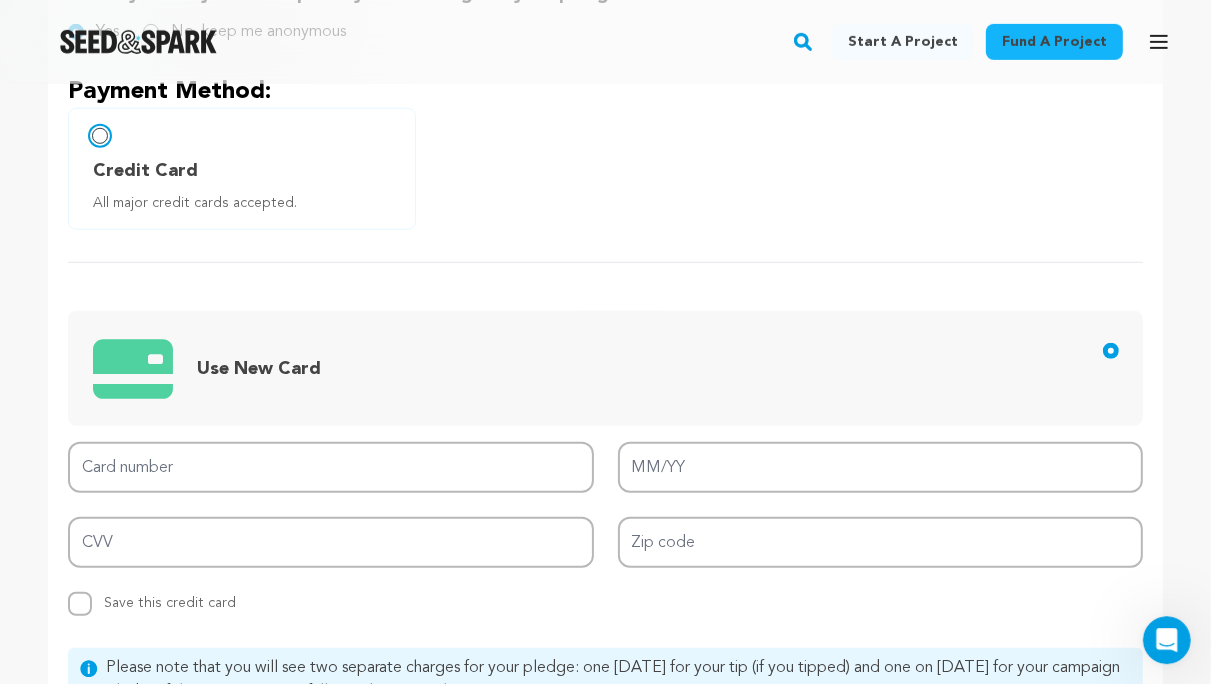 scroll, scrollTop: 1112, scrollLeft: 0, axis: vertical 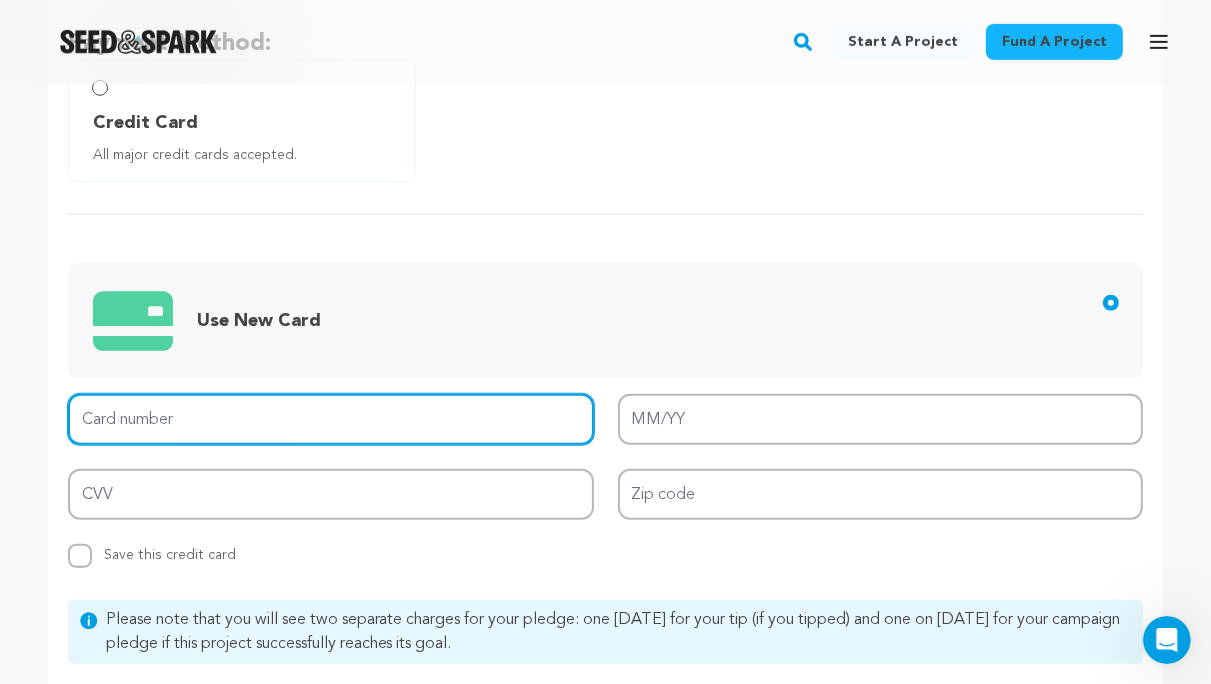 click on "Card number" at bounding box center (331, 419) 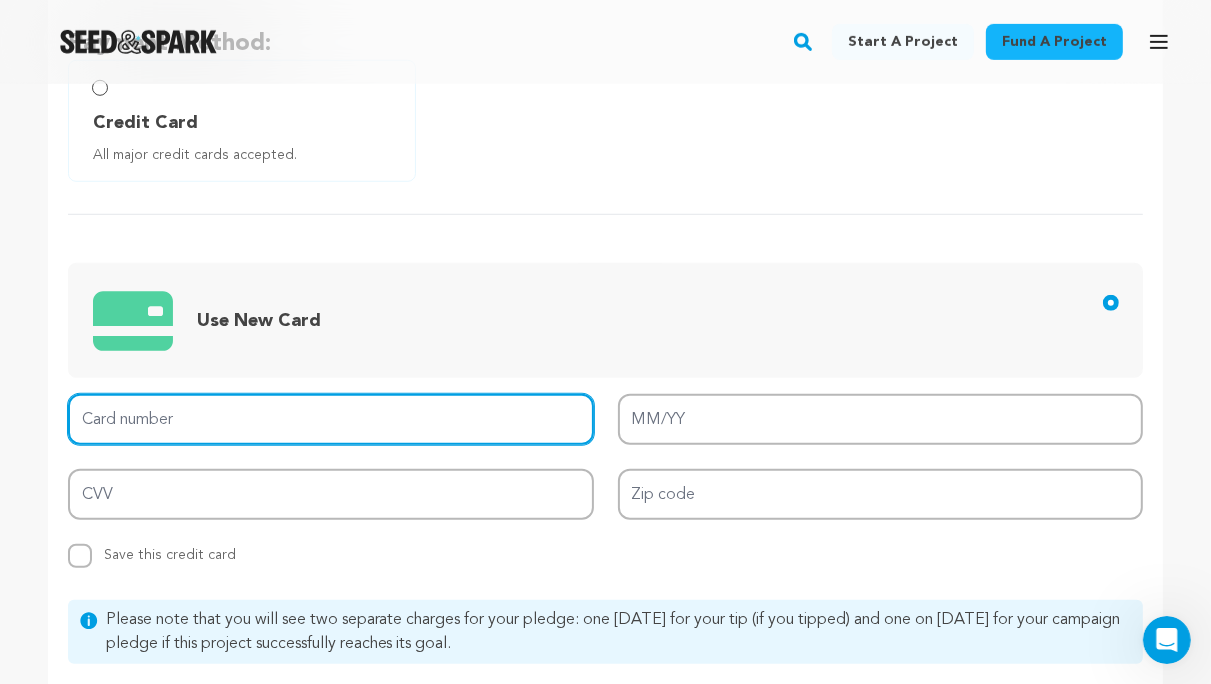 type on "379529002021377" 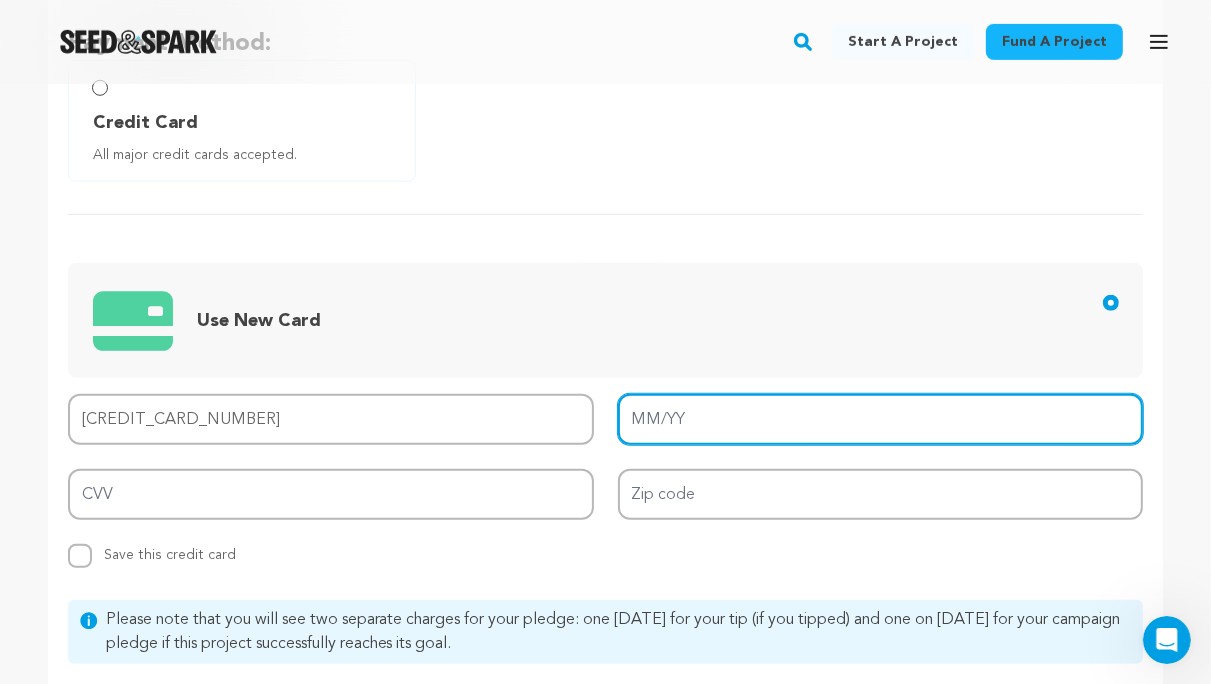 type on "11/26" 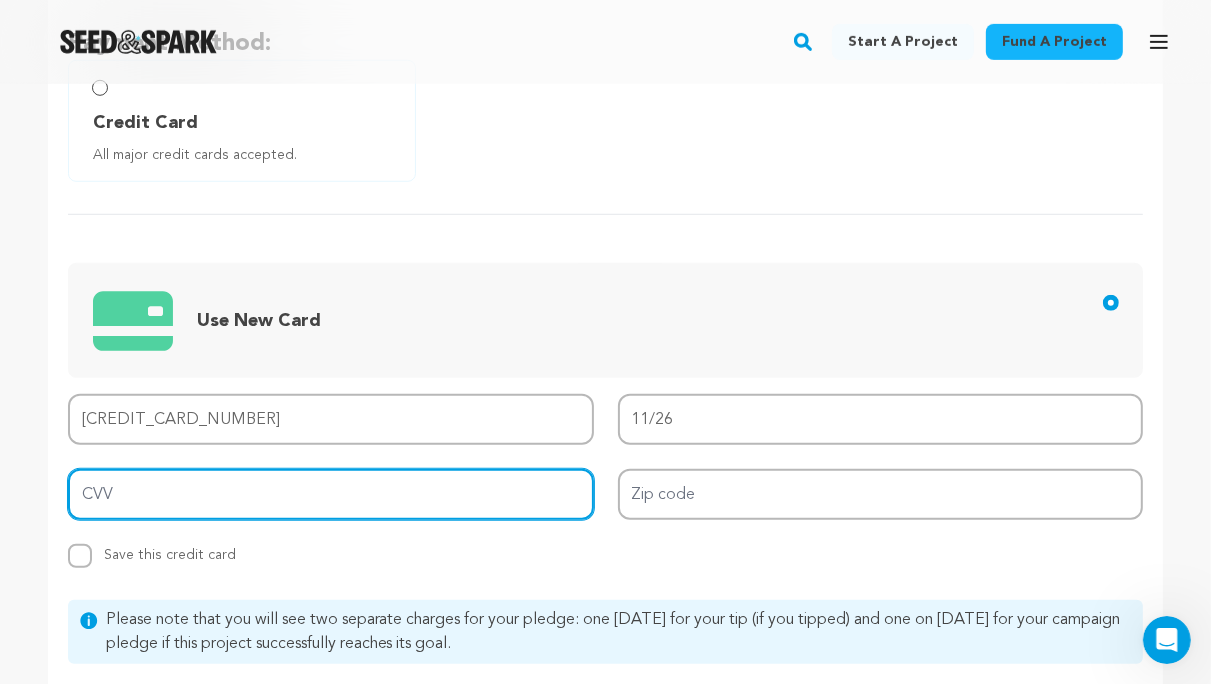 click on "CVV" at bounding box center [331, 494] 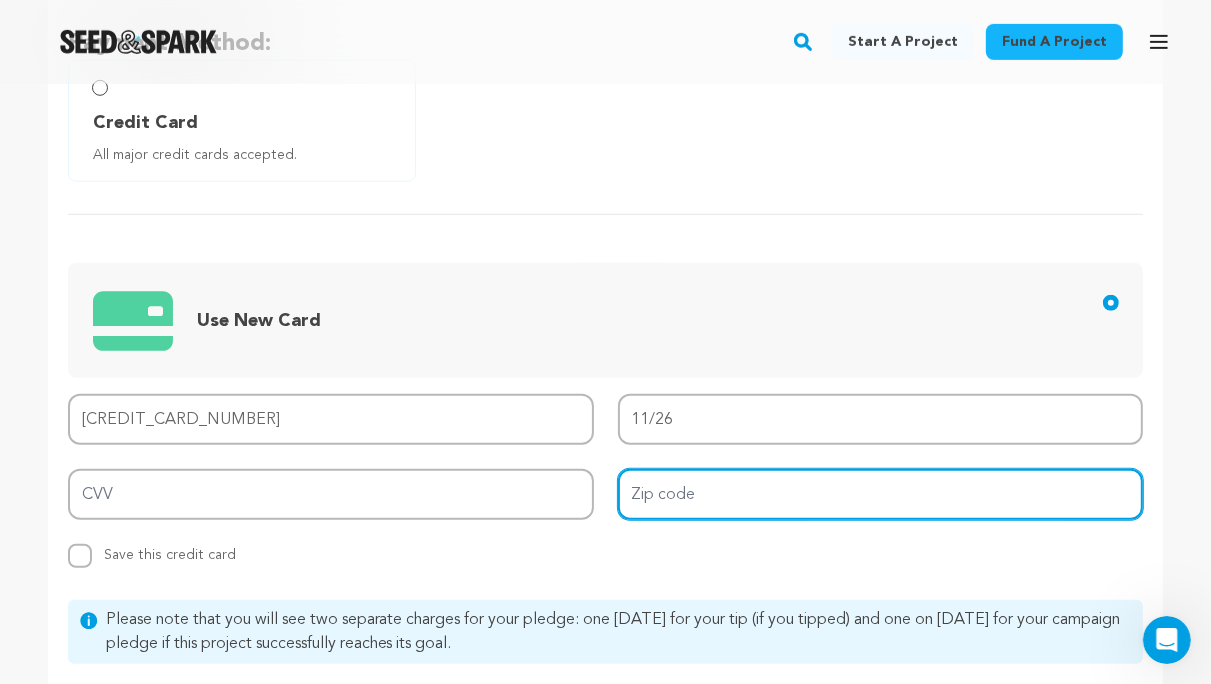 click on "Zip code" at bounding box center (881, 494) 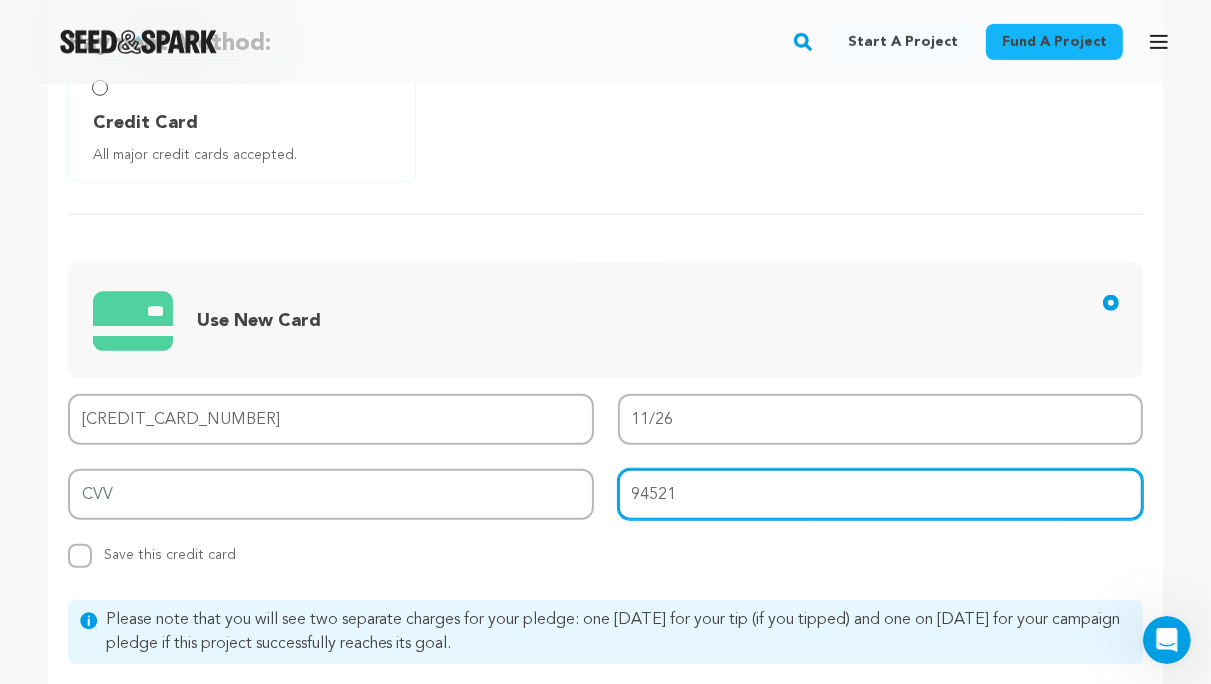 type on "94521" 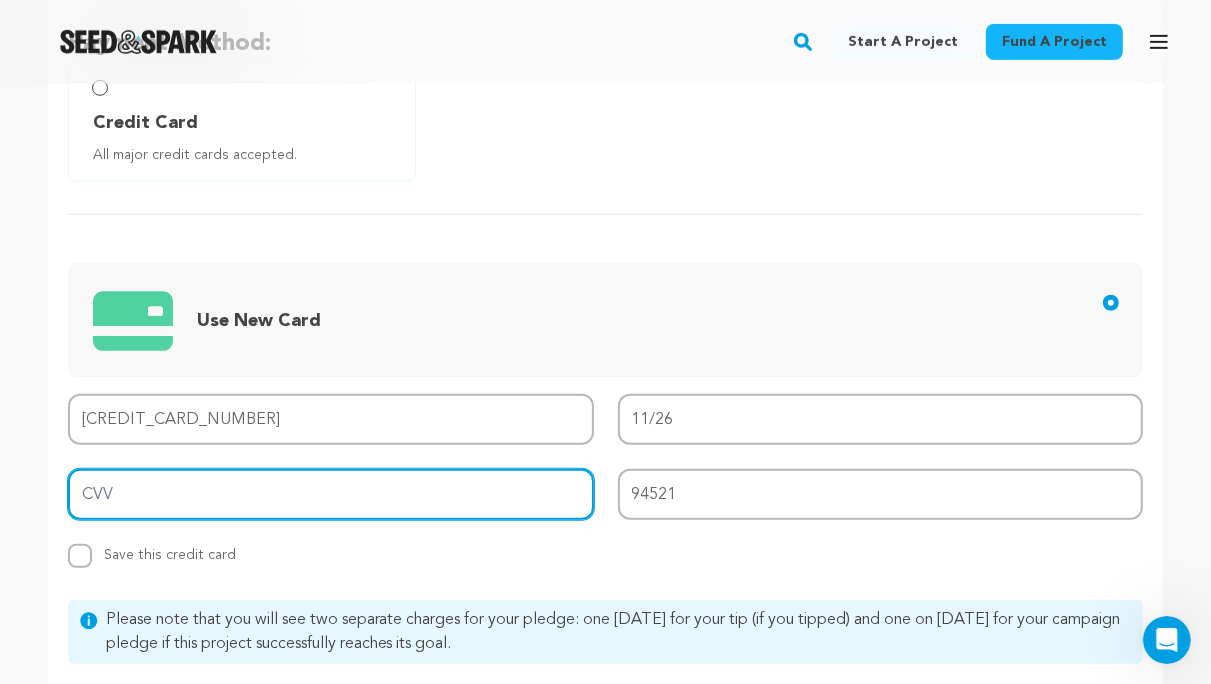 click on "CVV" at bounding box center (331, 494) 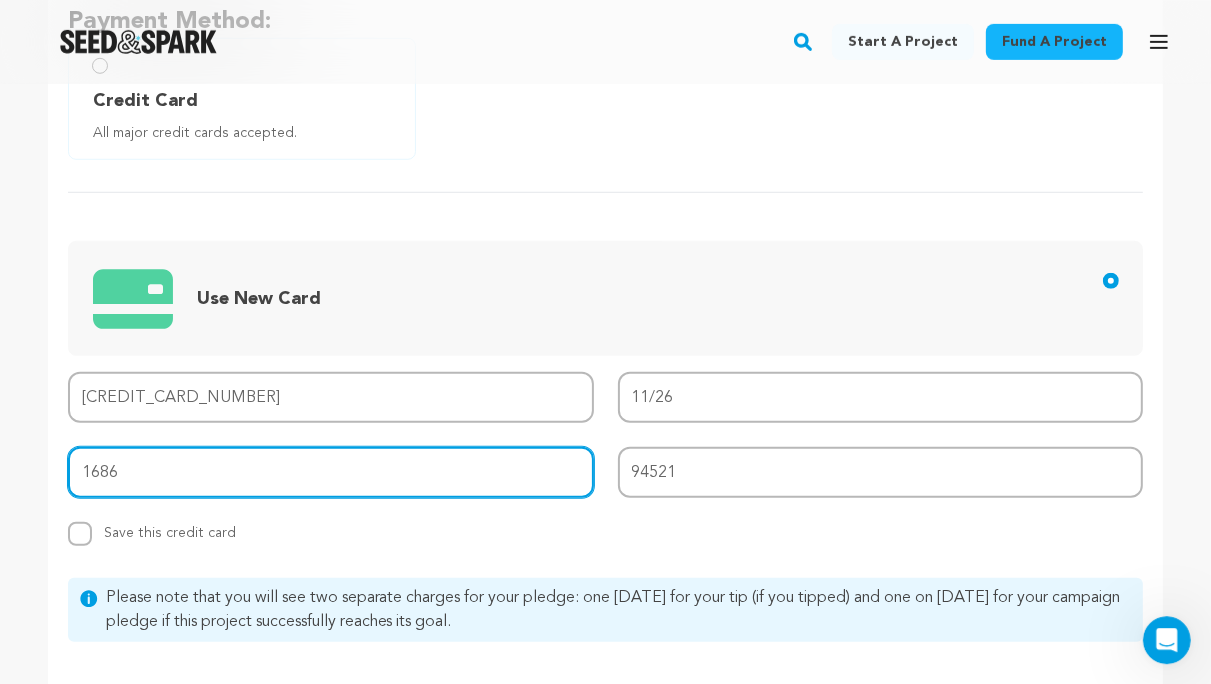 scroll, scrollTop: 1141, scrollLeft: 0, axis: vertical 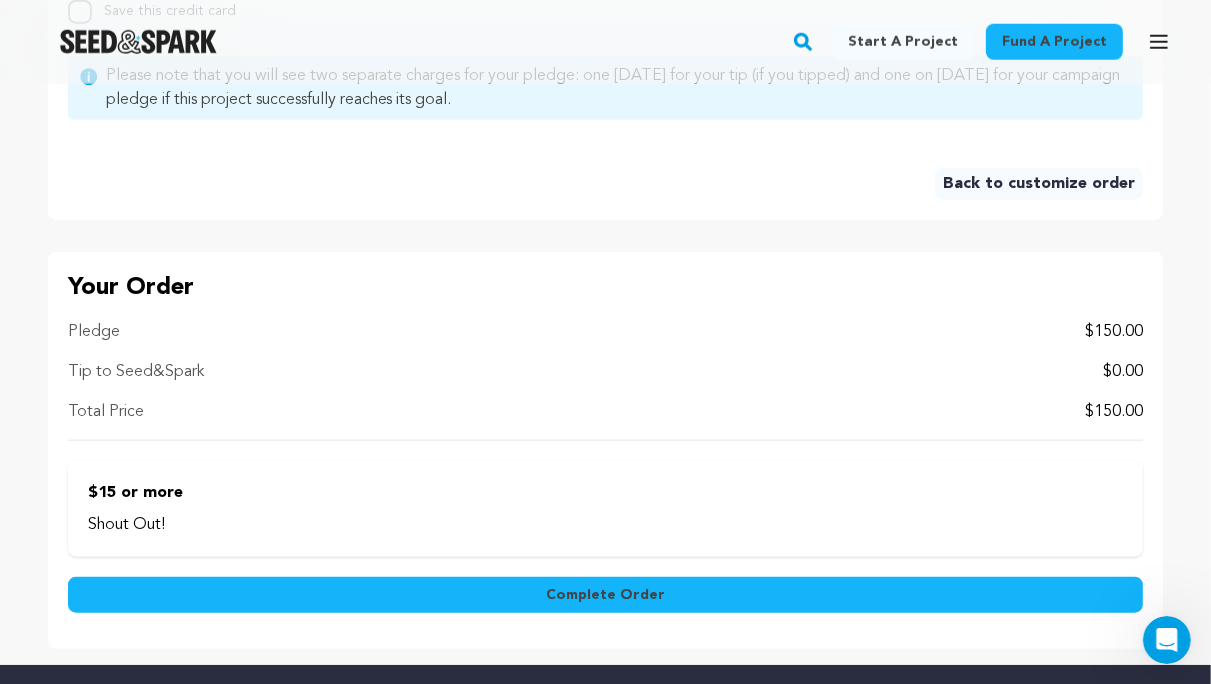 type on "1686" 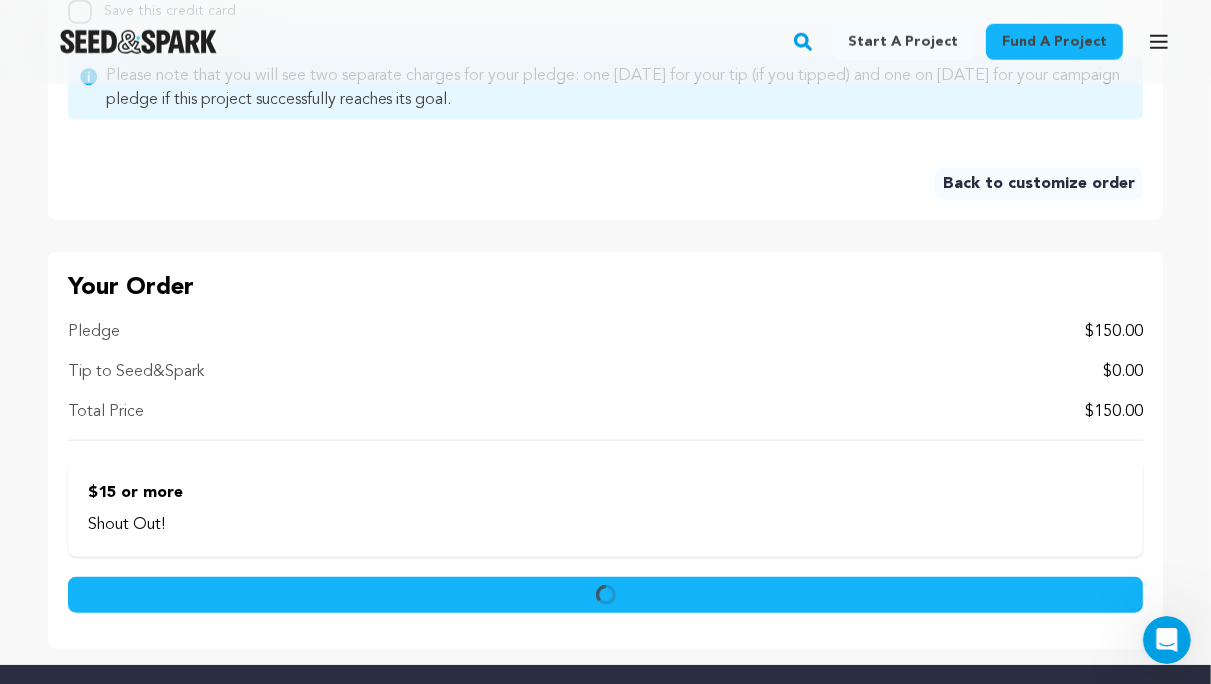scroll, scrollTop: 1556, scrollLeft: 0, axis: vertical 